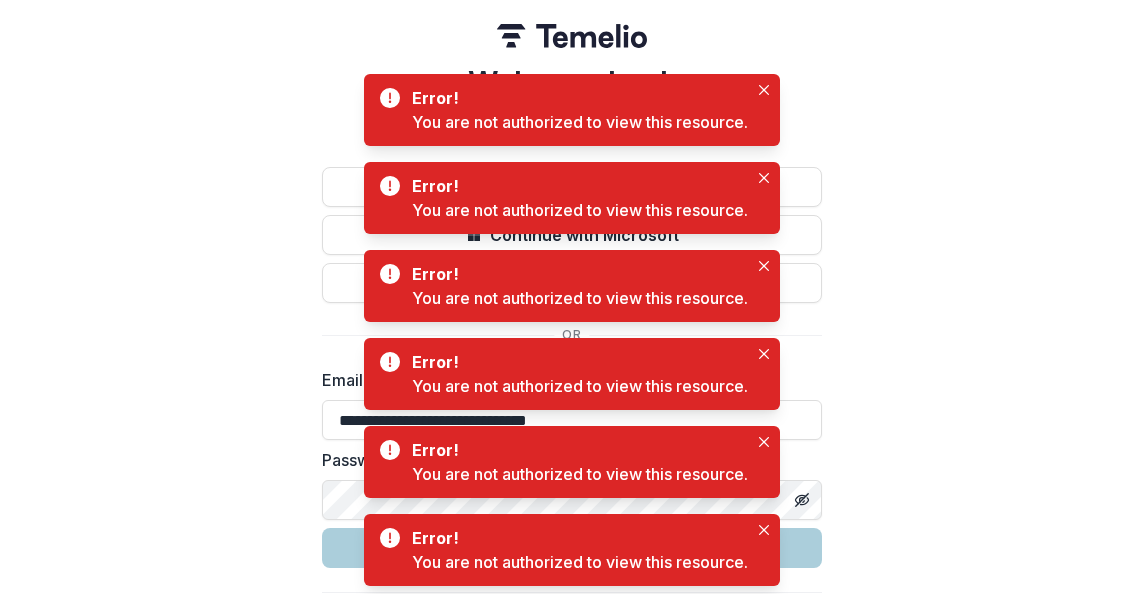 scroll, scrollTop: 0, scrollLeft: 0, axis: both 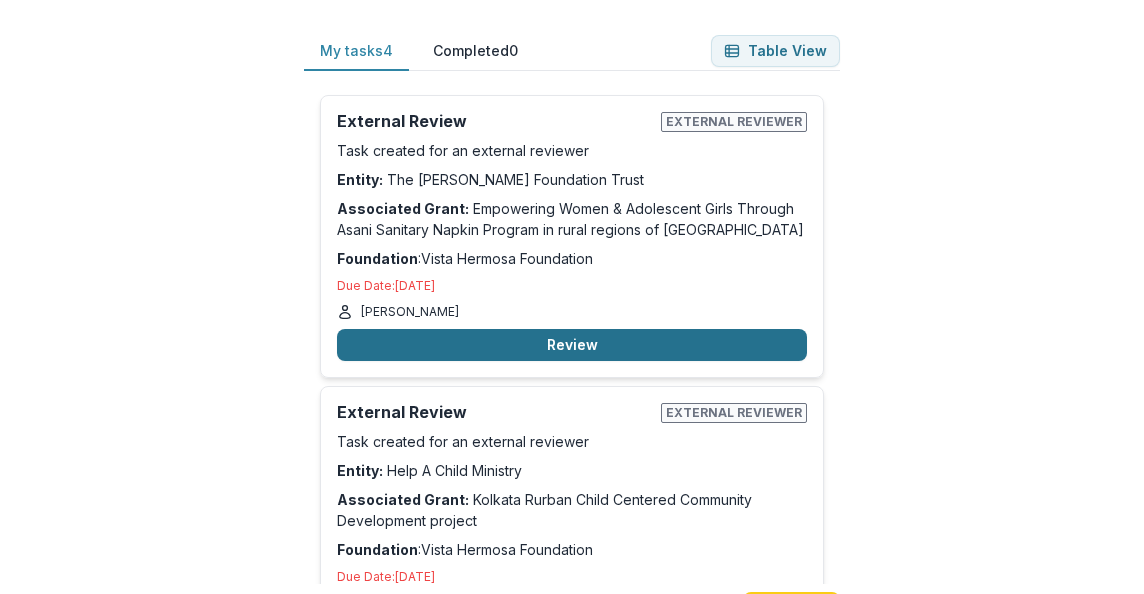 click on "Review" at bounding box center [572, 345] 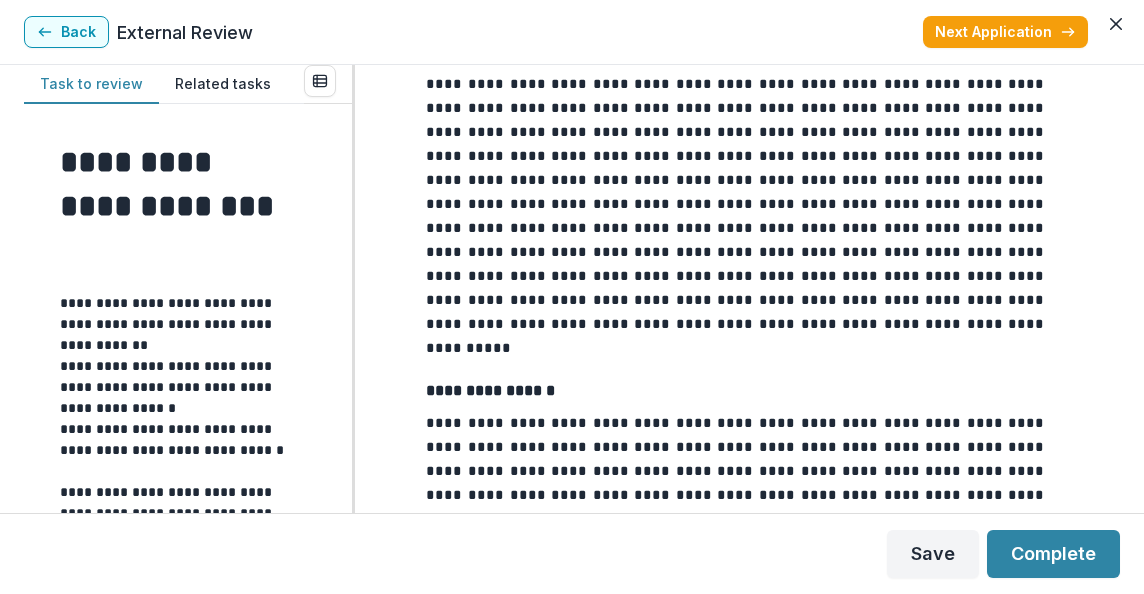 scroll, scrollTop: 907, scrollLeft: 0, axis: vertical 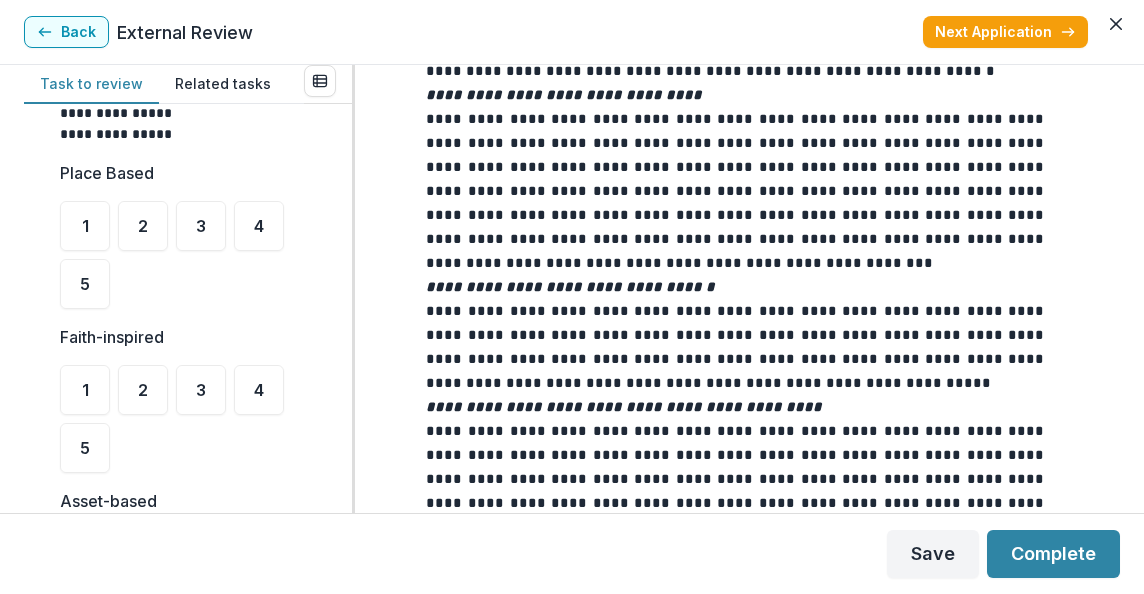 click on "1 2 3 4 5" at bounding box center (182, 255) 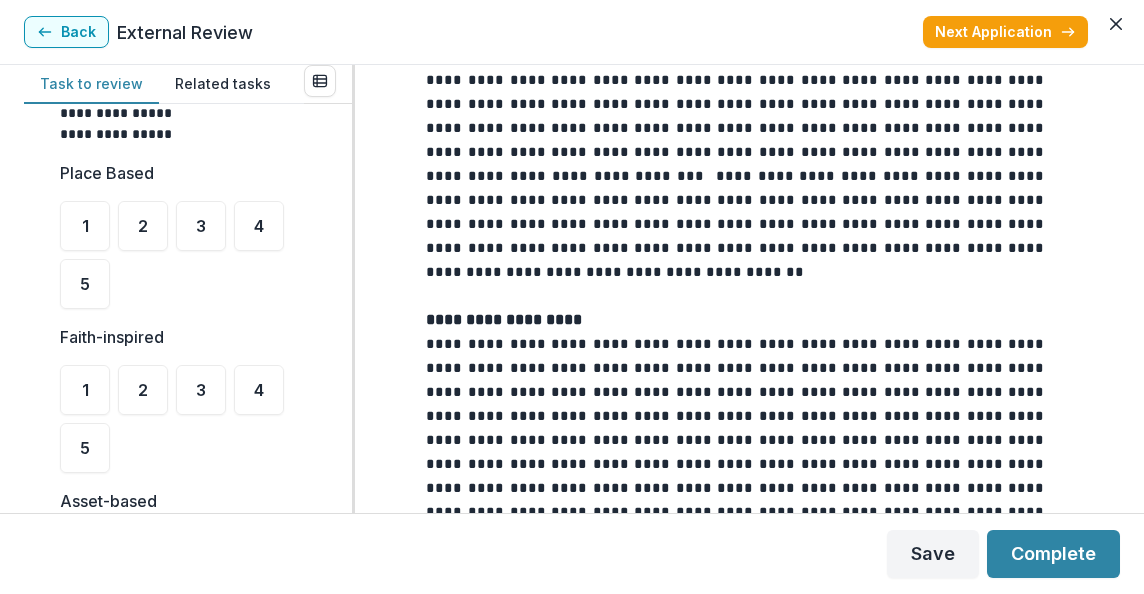 scroll, scrollTop: 3175, scrollLeft: 0, axis: vertical 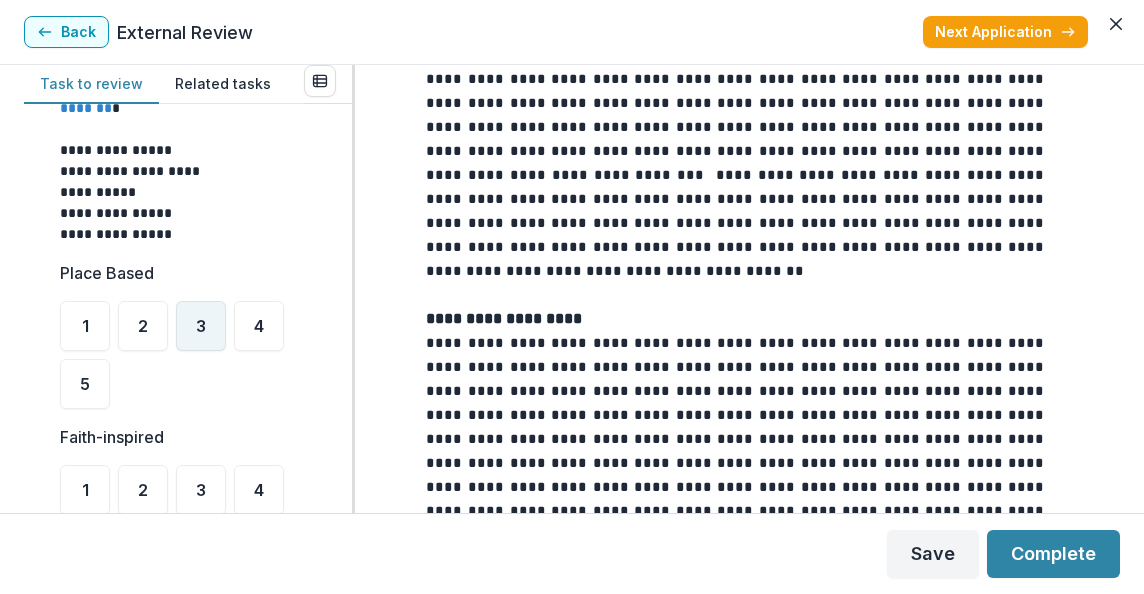 click on "3" at bounding box center (201, 326) 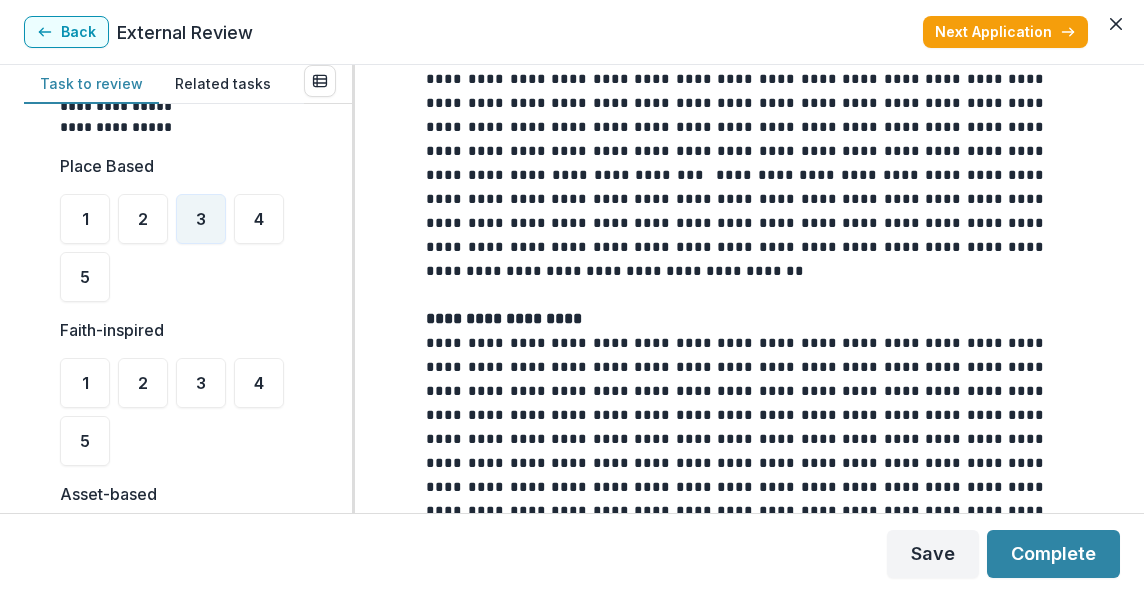 scroll, scrollTop: 640, scrollLeft: 0, axis: vertical 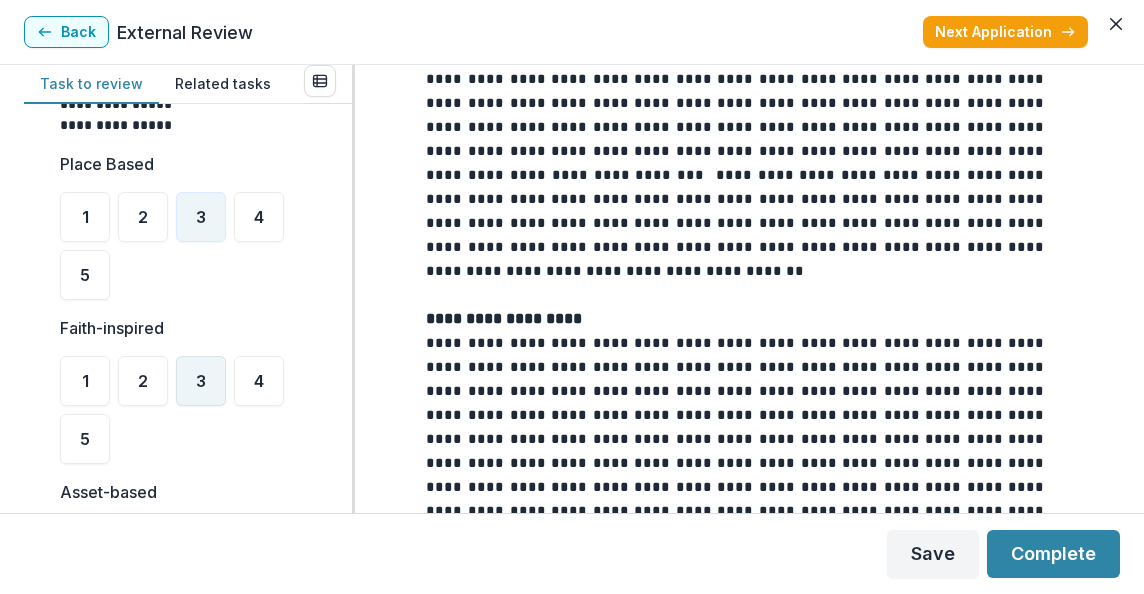 click on "3" at bounding box center [201, 381] 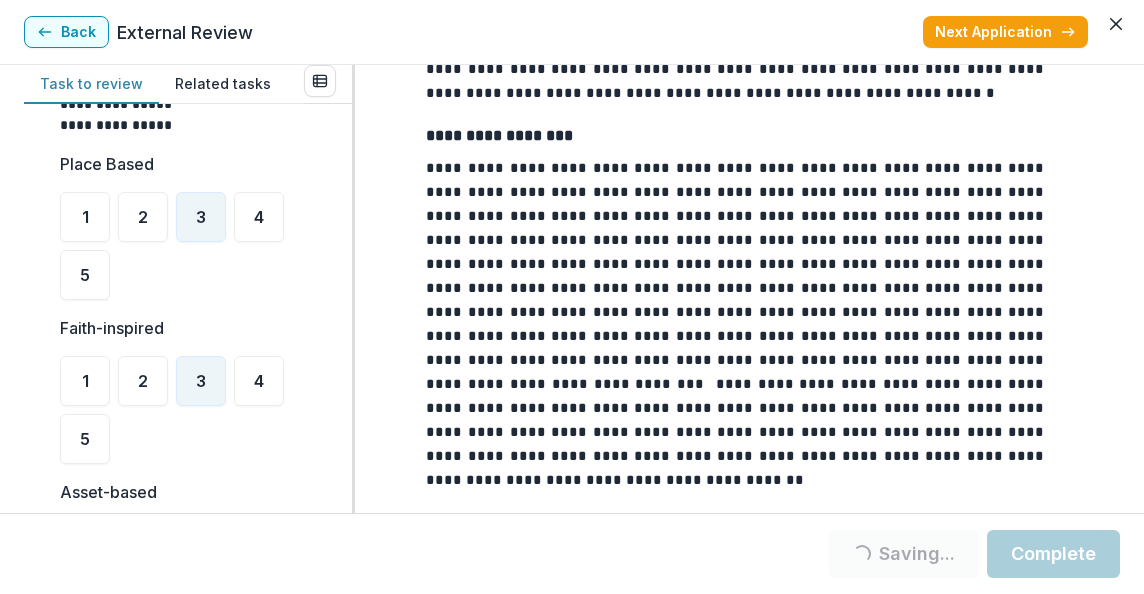 scroll, scrollTop: 2966, scrollLeft: 0, axis: vertical 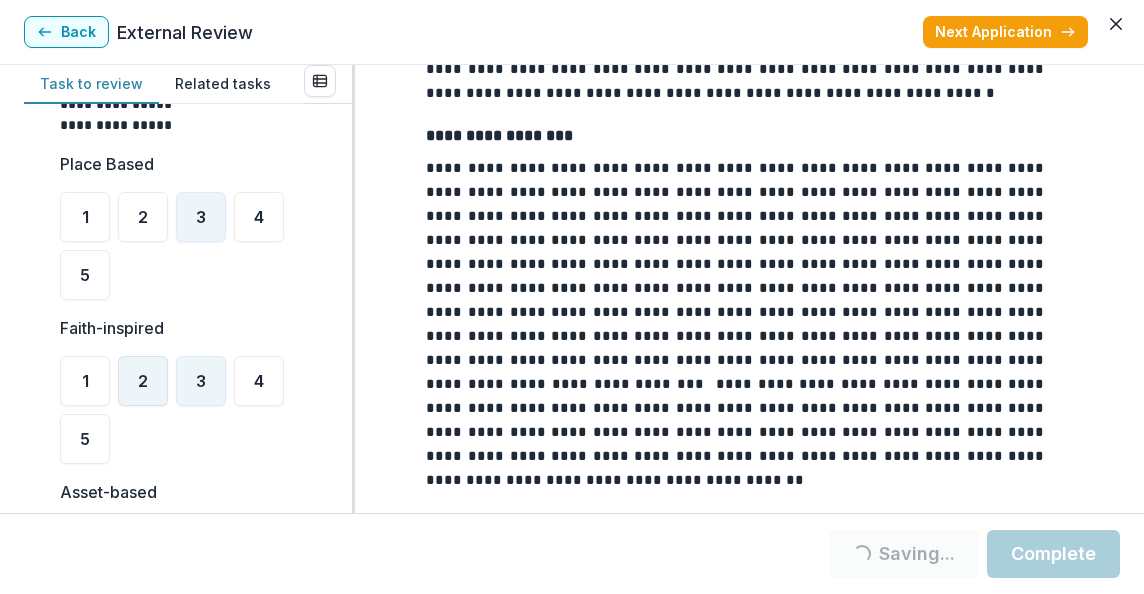 click on "2" at bounding box center [143, 381] 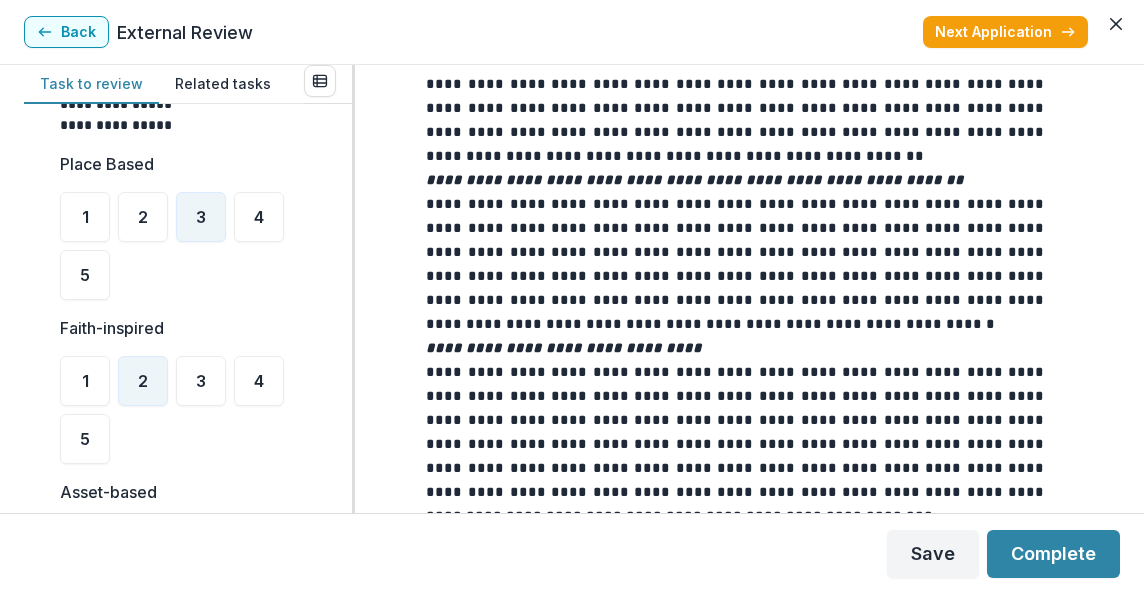 scroll, scrollTop: 1554, scrollLeft: 0, axis: vertical 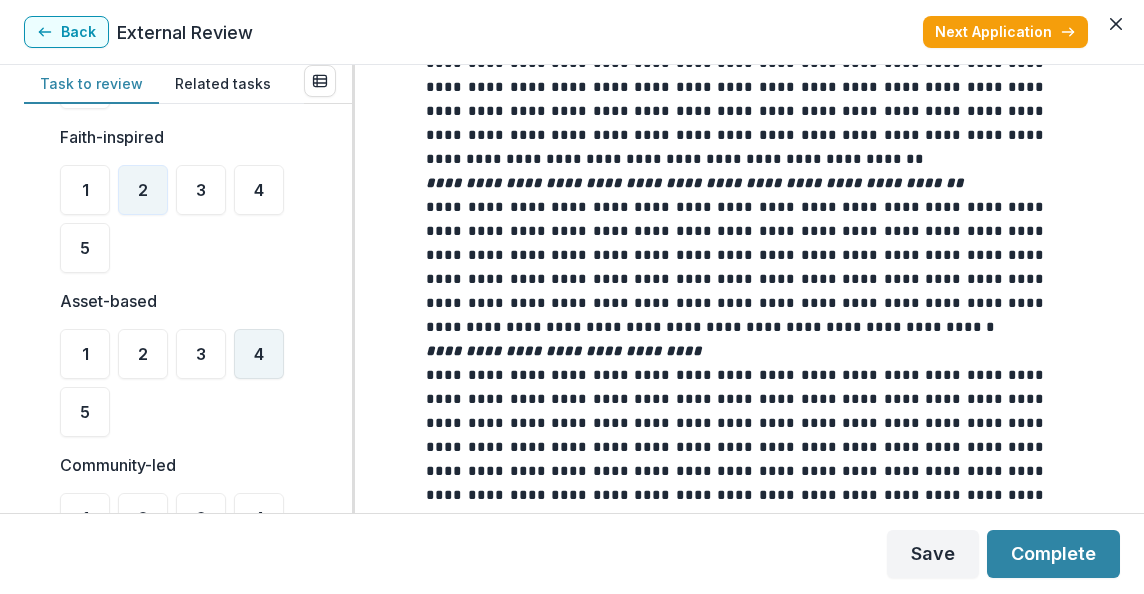 click on "4" at bounding box center [259, 354] 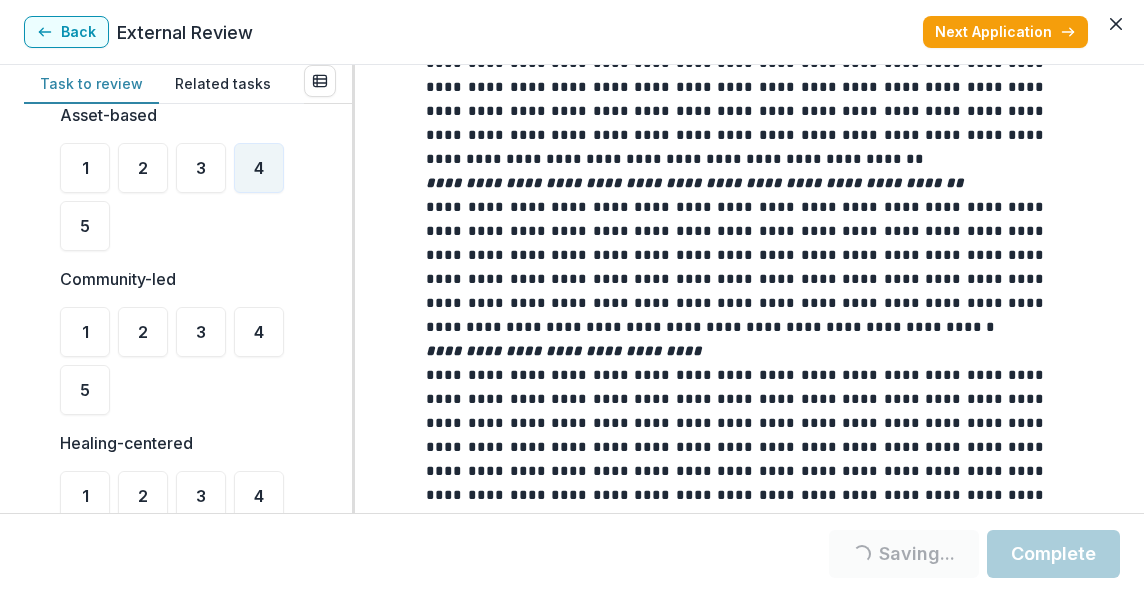scroll, scrollTop: 1025, scrollLeft: 0, axis: vertical 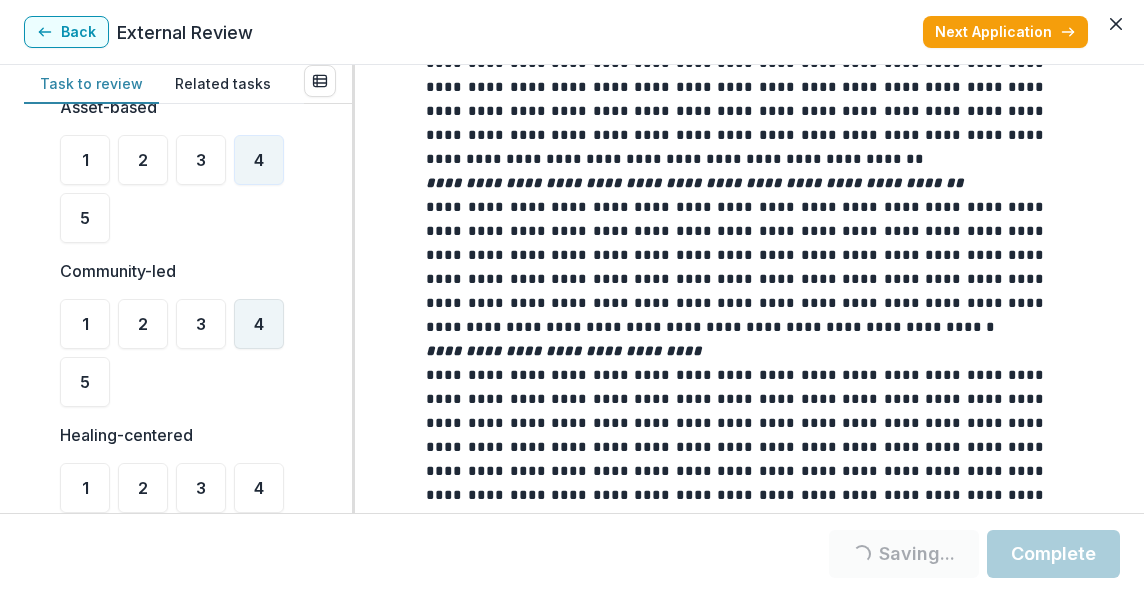 click on "4" at bounding box center (259, 324) 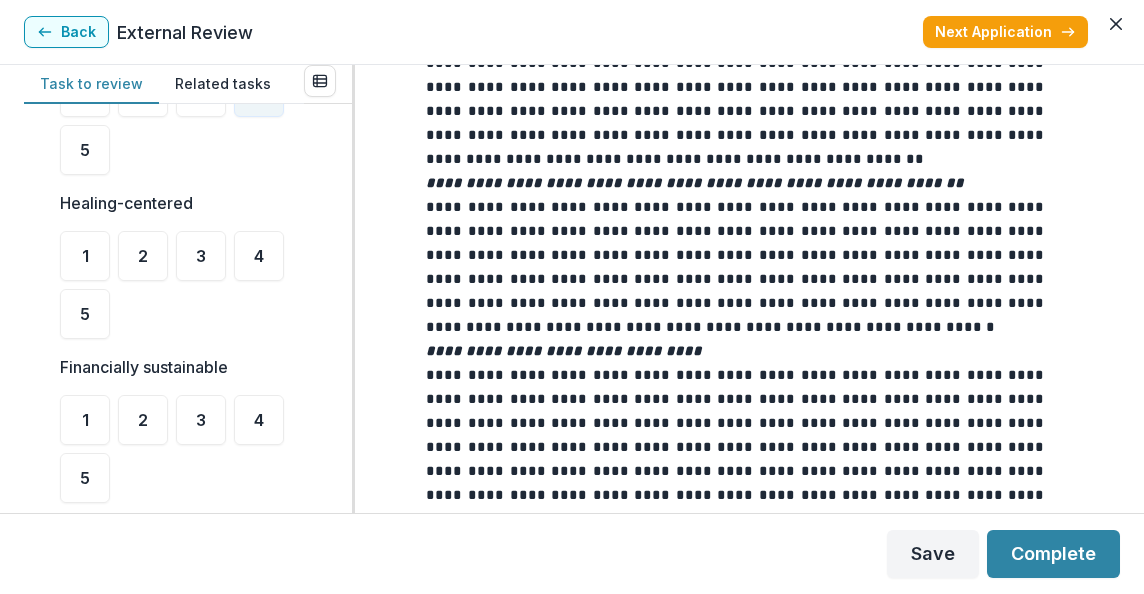scroll, scrollTop: 1261, scrollLeft: 0, axis: vertical 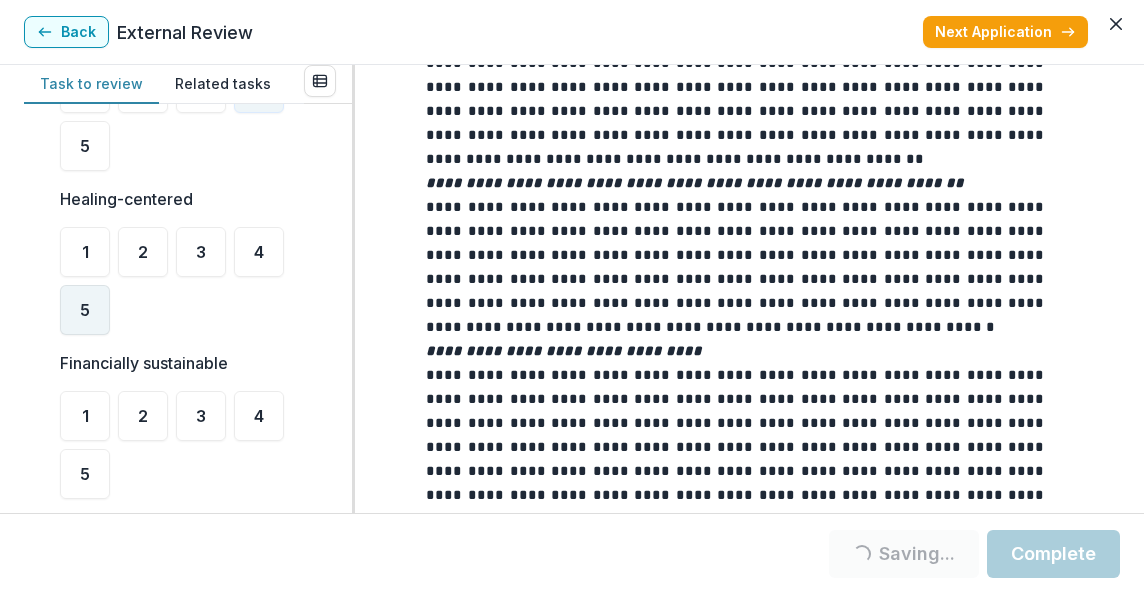 click on "5" at bounding box center [85, 310] 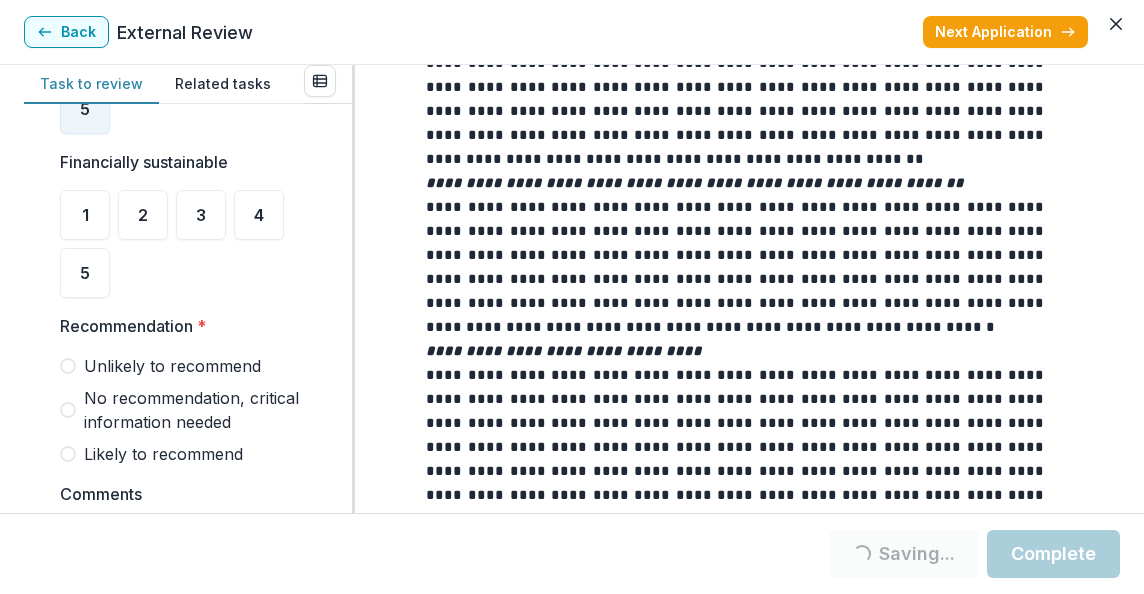 scroll, scrollTop: 1478, scrollLeft: 0, axis: vertical 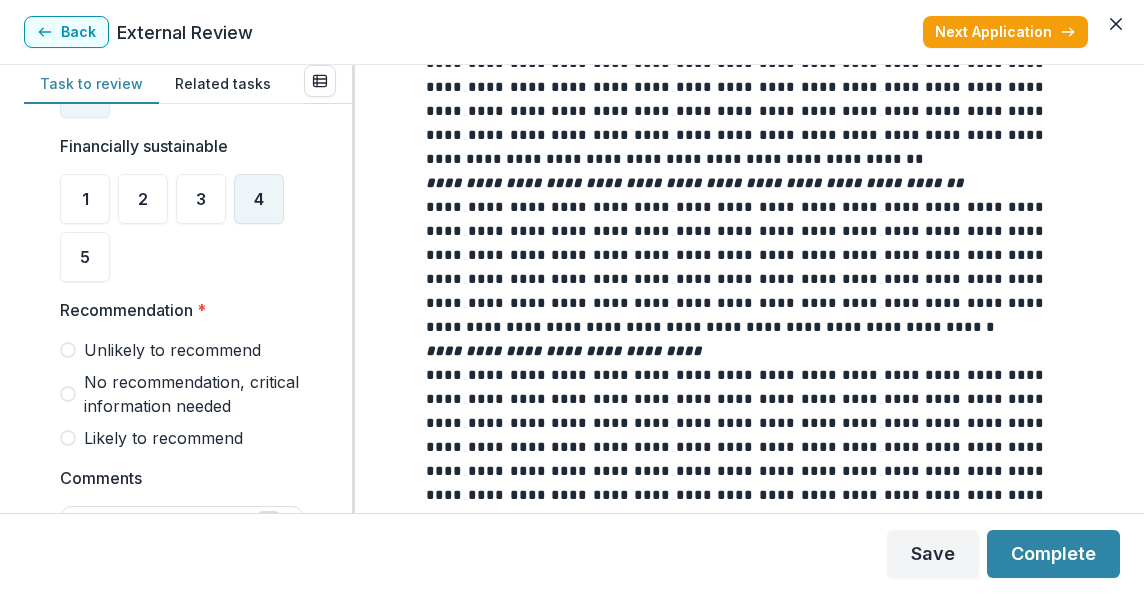 click on "4" at bounding box center [259, 199] 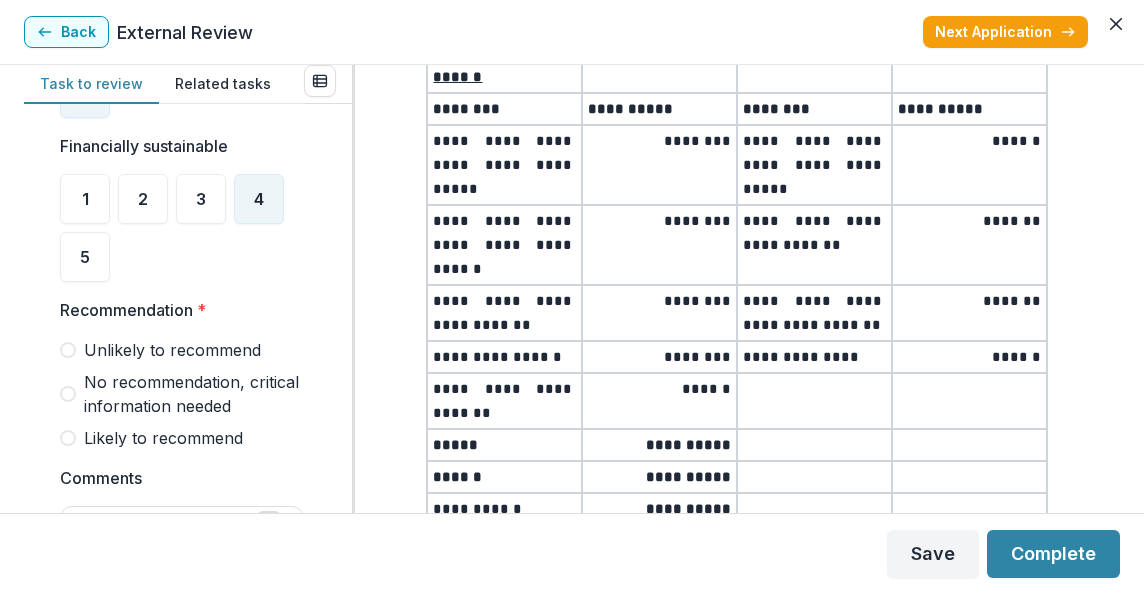 scroll, scrollTop: 4073, scrollLeft: 0, axis: vertical 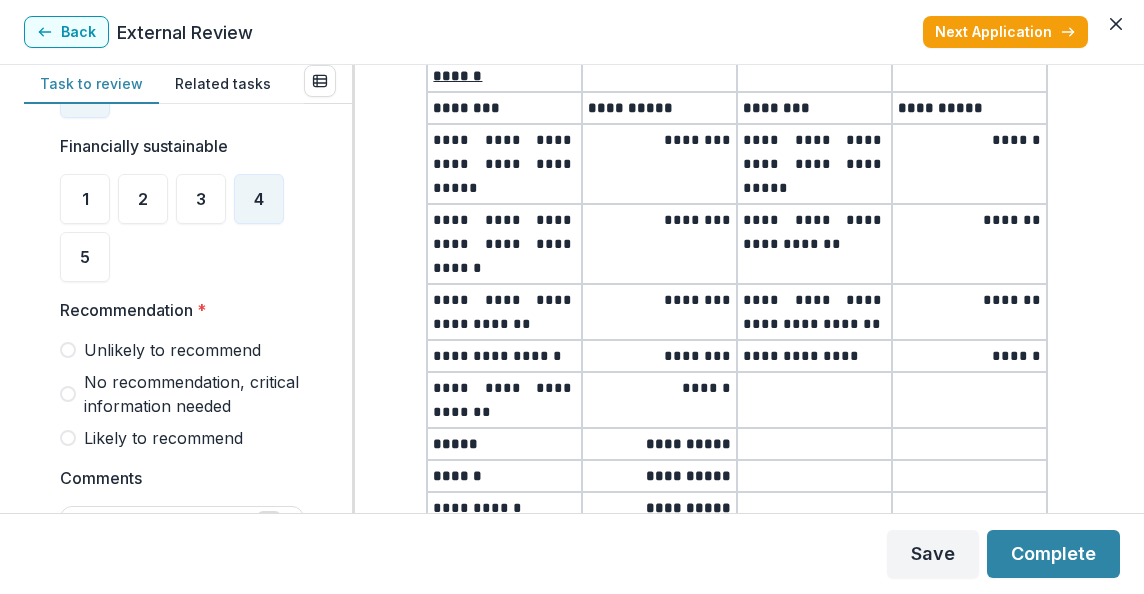 click at bounding box center (68, 438) 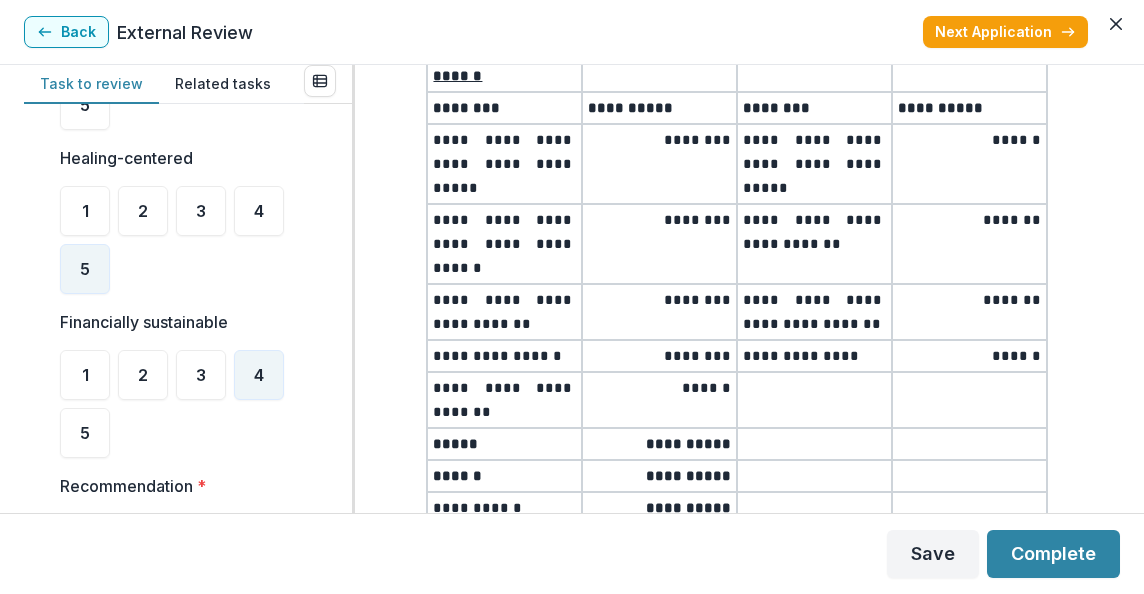 scroll, scrollTop: 1301, scrollLeft: 0, axis: vertical 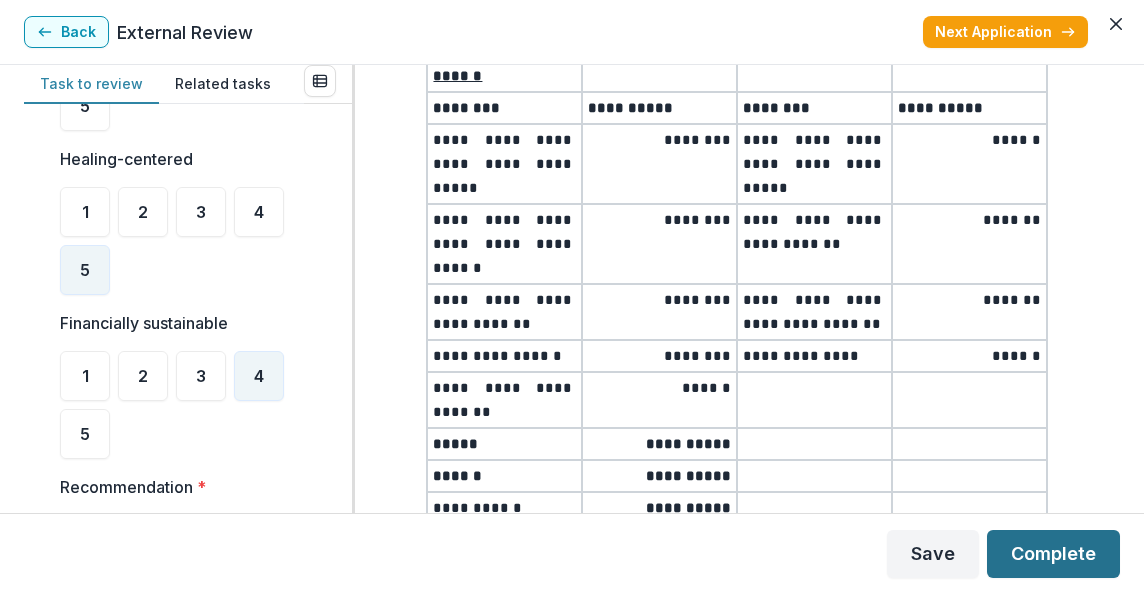 click on "Complete" at bounding box center [1053, 554] 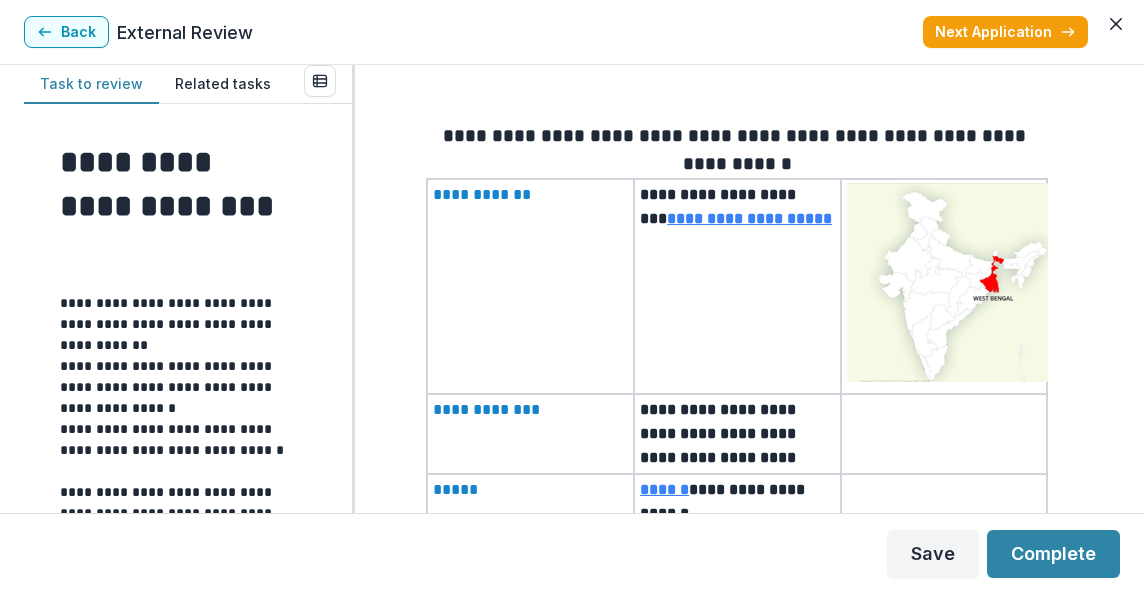 scroll, scrollTop: 99, scrollLeft: 0, axis: vertical 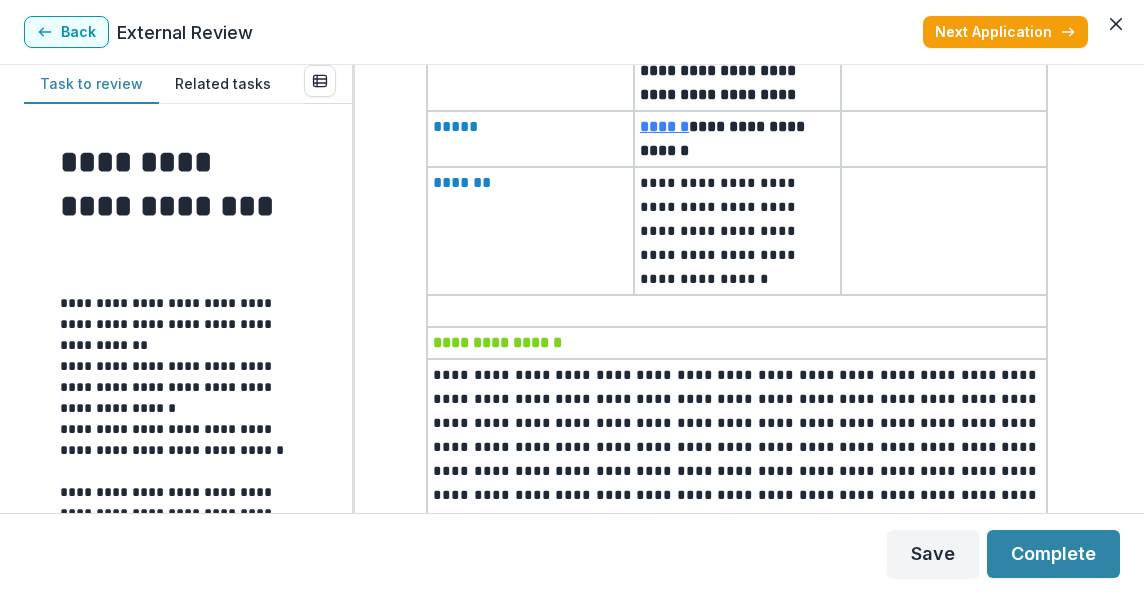 click on "**********" at bounding box center (737, 2470) 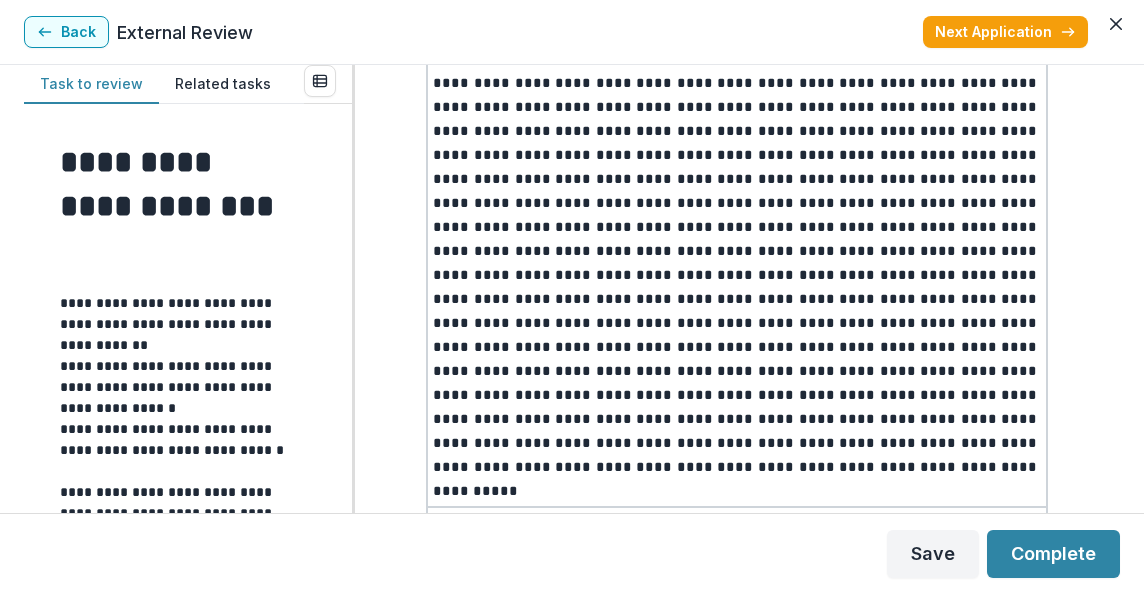 scroll, scrollTop: 876, scrollLeft: 0, axis: vertical 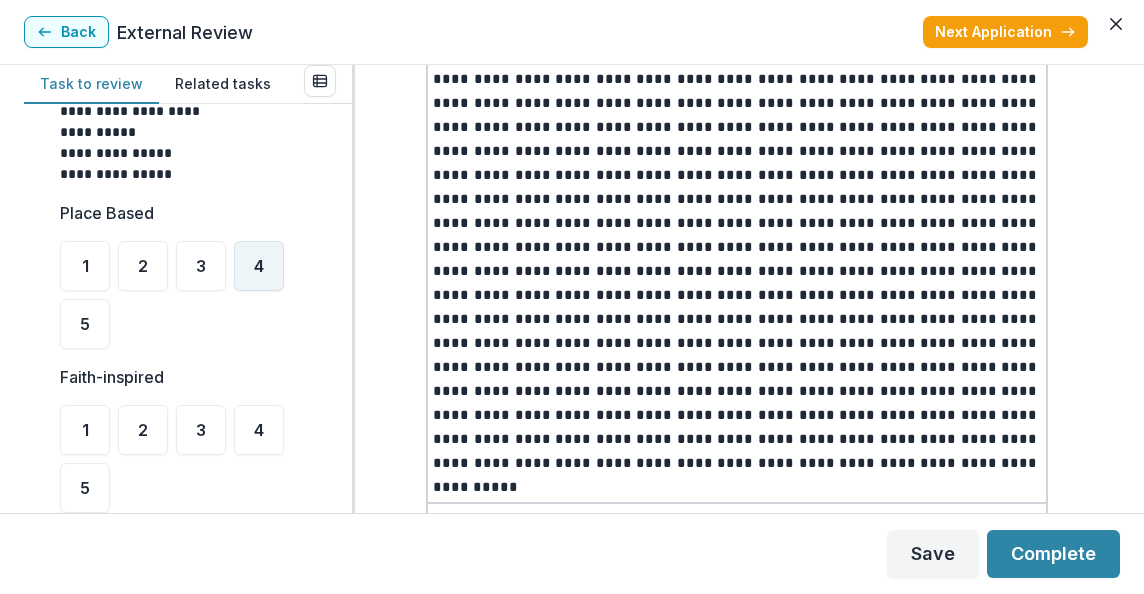 click on "4" at bounding box center [259, 266] 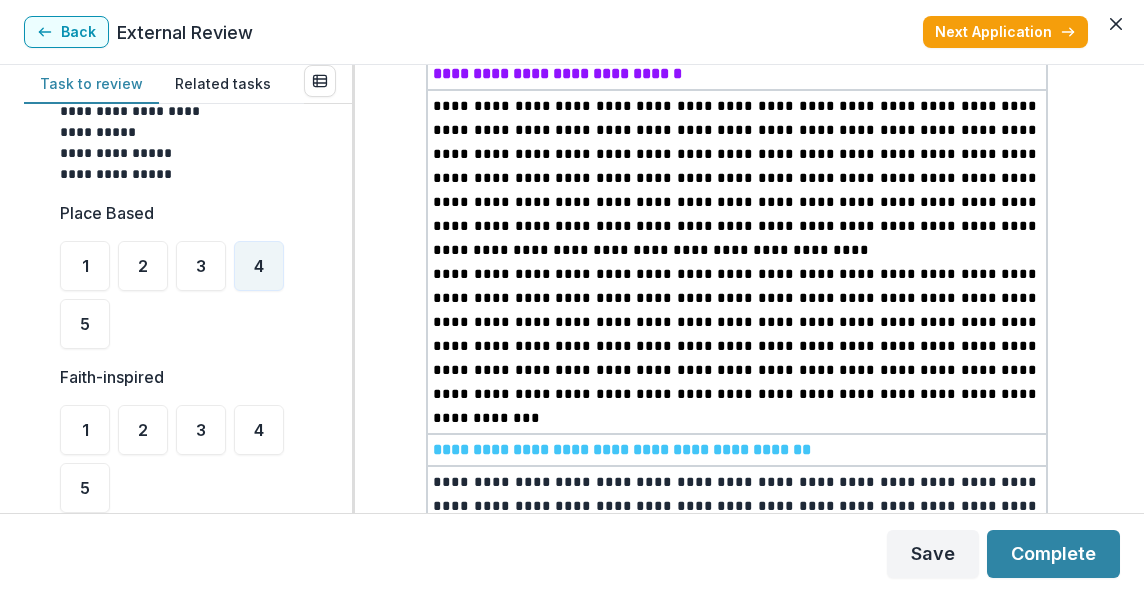 scroll, scrollTop: 1323, scrollLeft: 0, axis: vertical 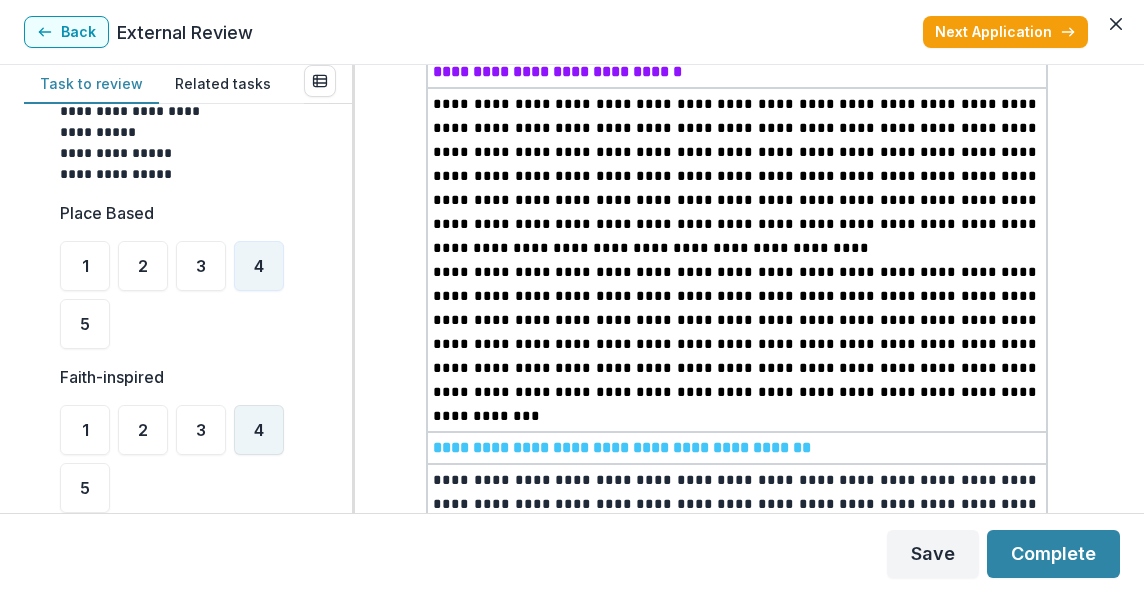 click on "4" at bounding box center [259, 430] 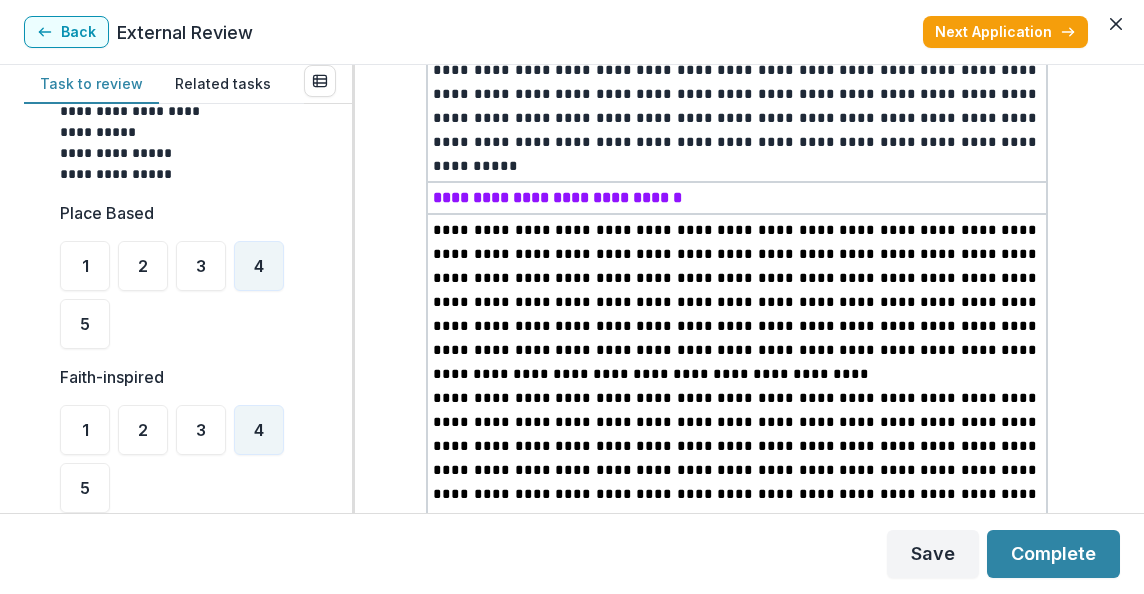 scroll, scrollTop: 1200, scrollLeft: 0, axis: vertical 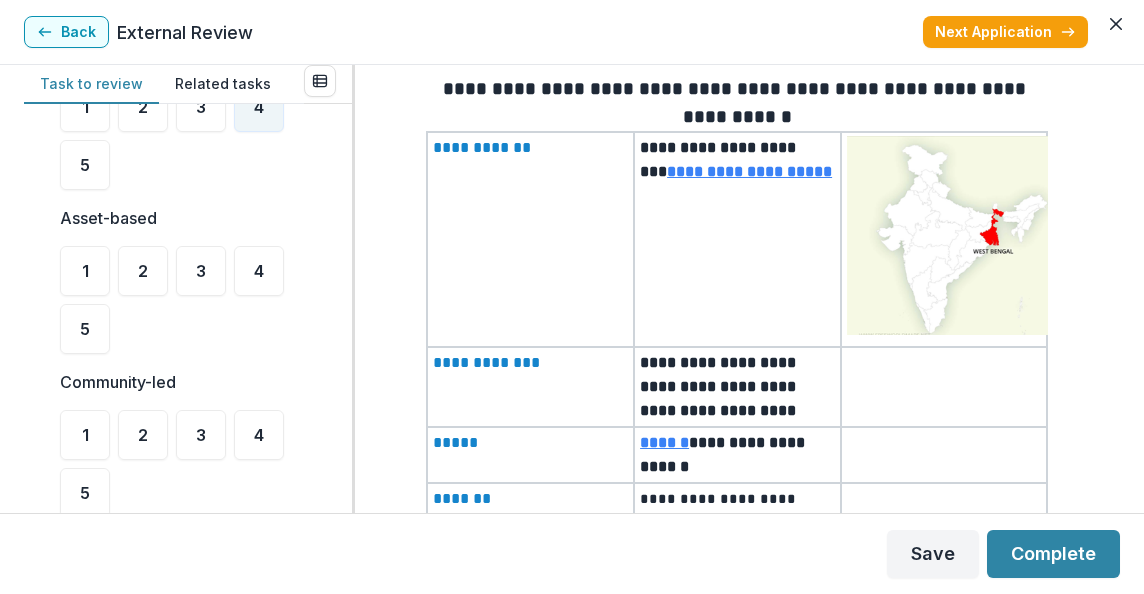 click on "**********" at bounding box center (749, 171) 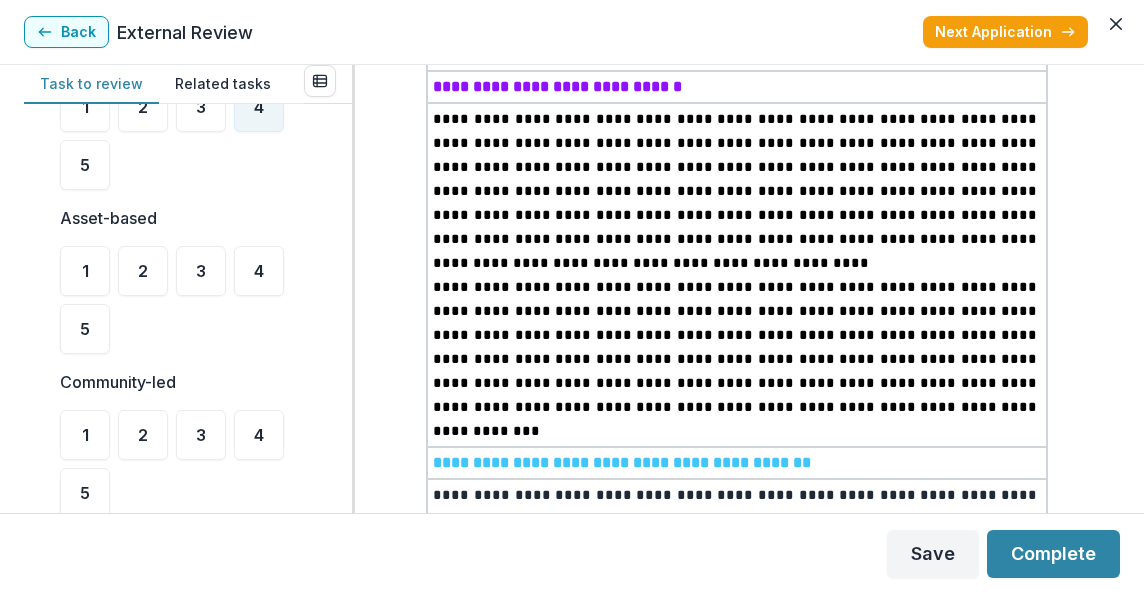 scroll, scrollTop: 1309, scrollLeft: 0, axis: vertical 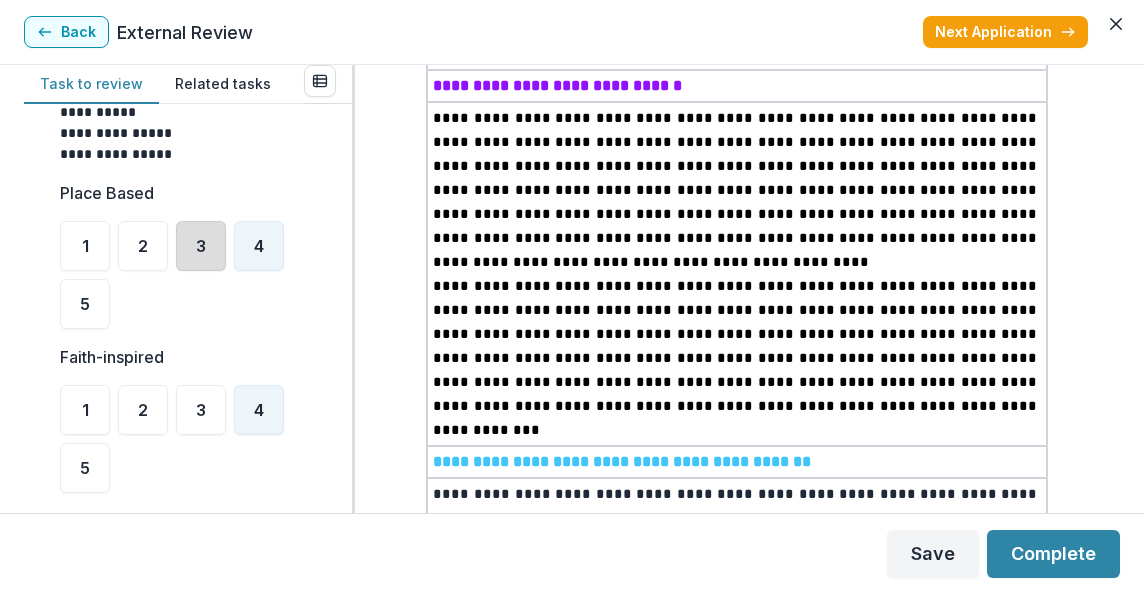 click on "3" at bounding box center [201, 246] 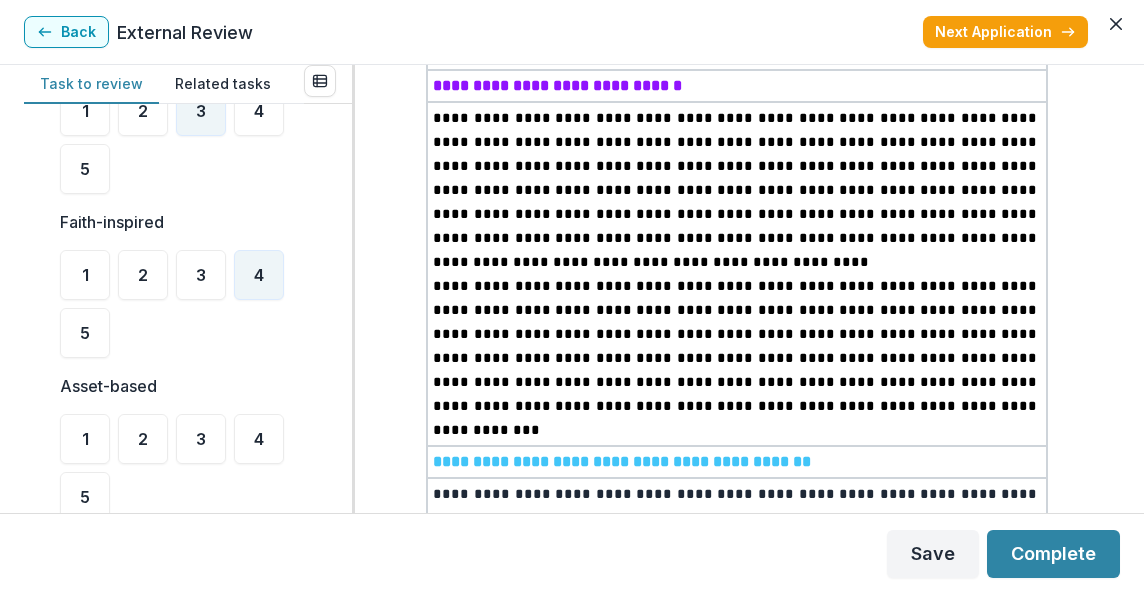 scroll, scrollTop: 749, scrollLeft: 0, axis: vertical 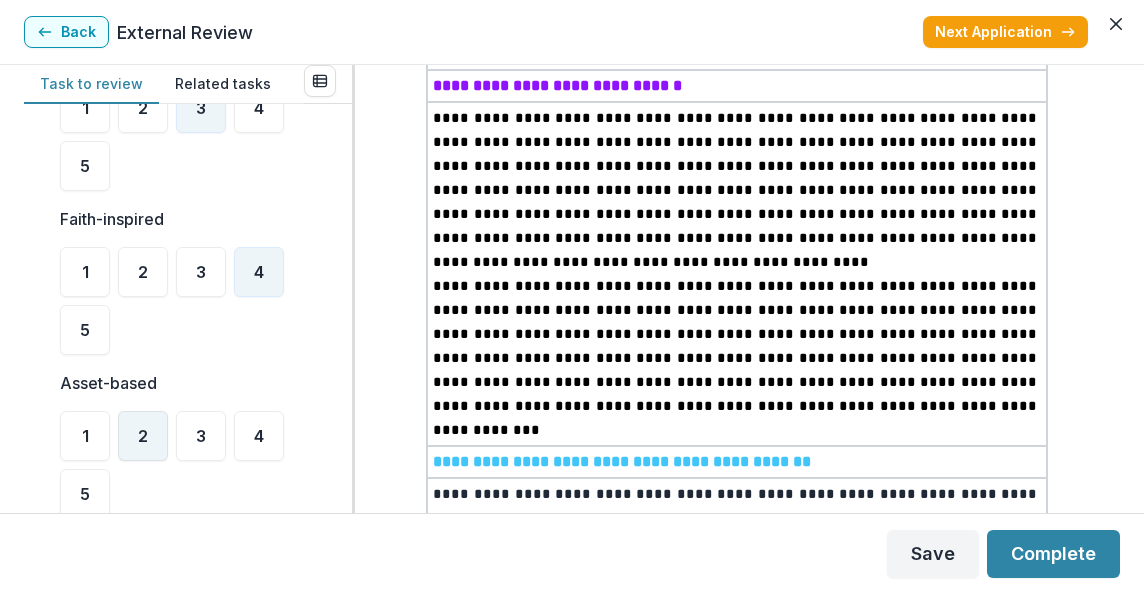 click on "2" at bounding box center (143, 436) 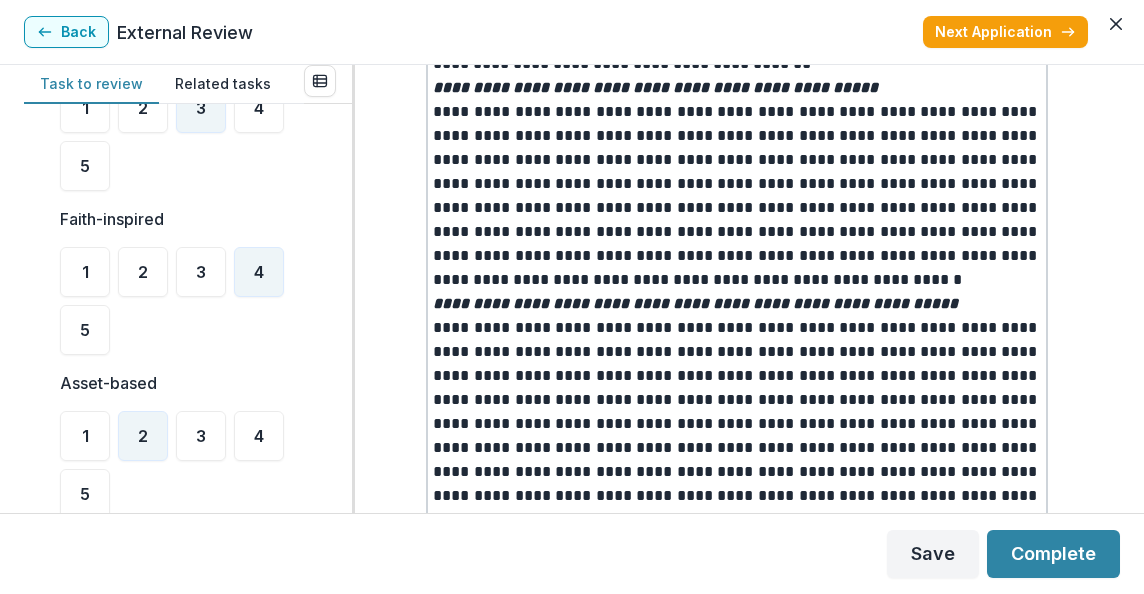 scroll, scrollTop: 2316, scrollLeft: 0, axis: vertical 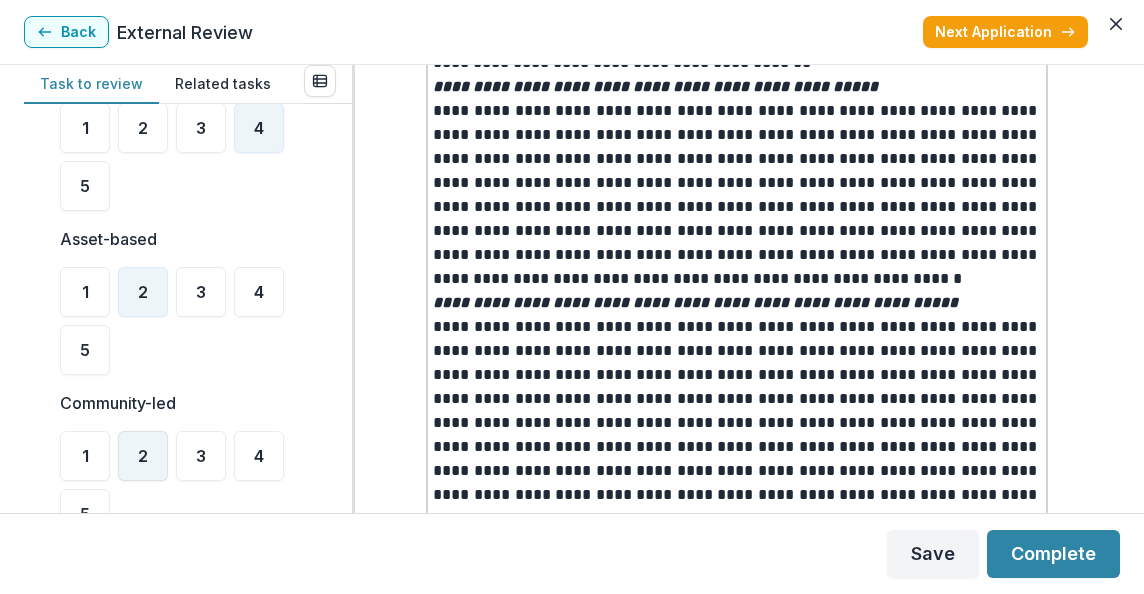 click on "2" at bounding box center [143, 456] 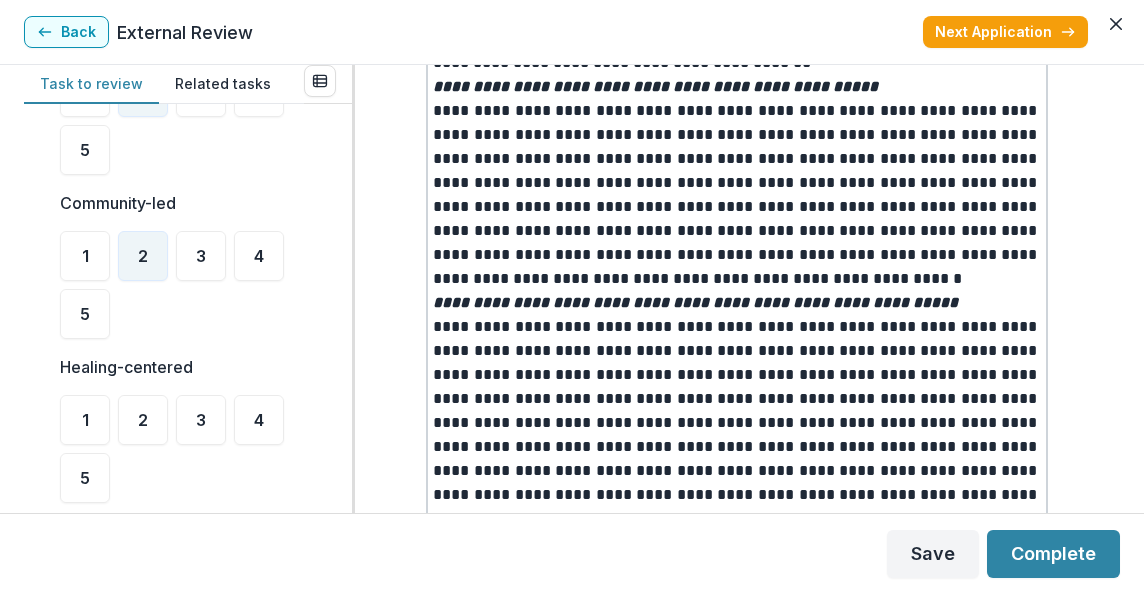 scroll, scrollTop: 1099, scrollLeft: 0, axis: vertical 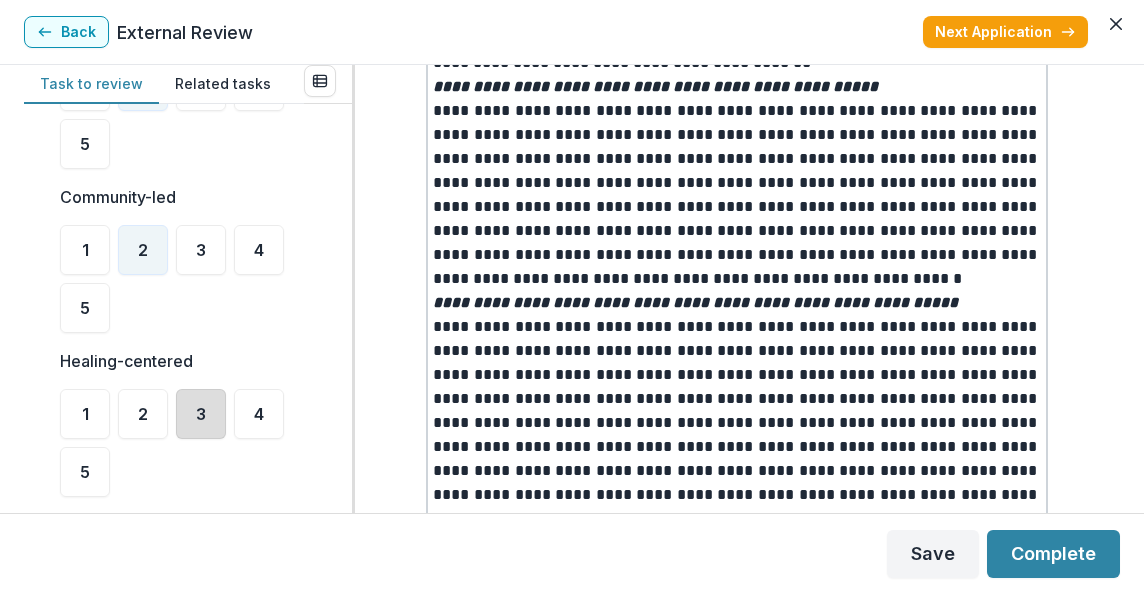 click on "3" at bounding box center [201, 414] 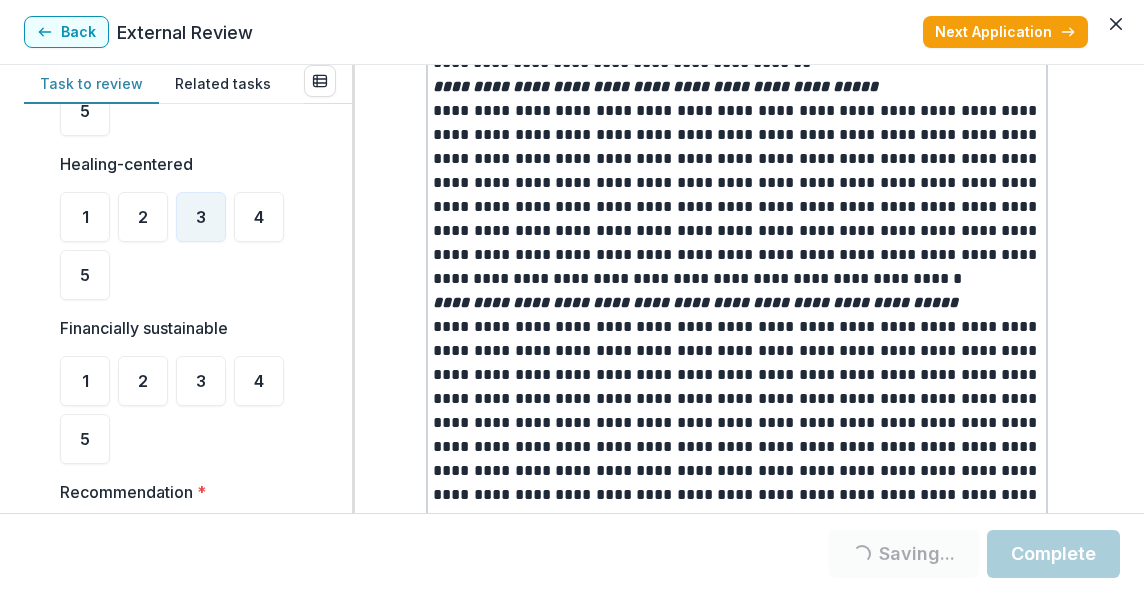 scroll, scrollTop: 1333, scrollLeft: 0, axis: vertical 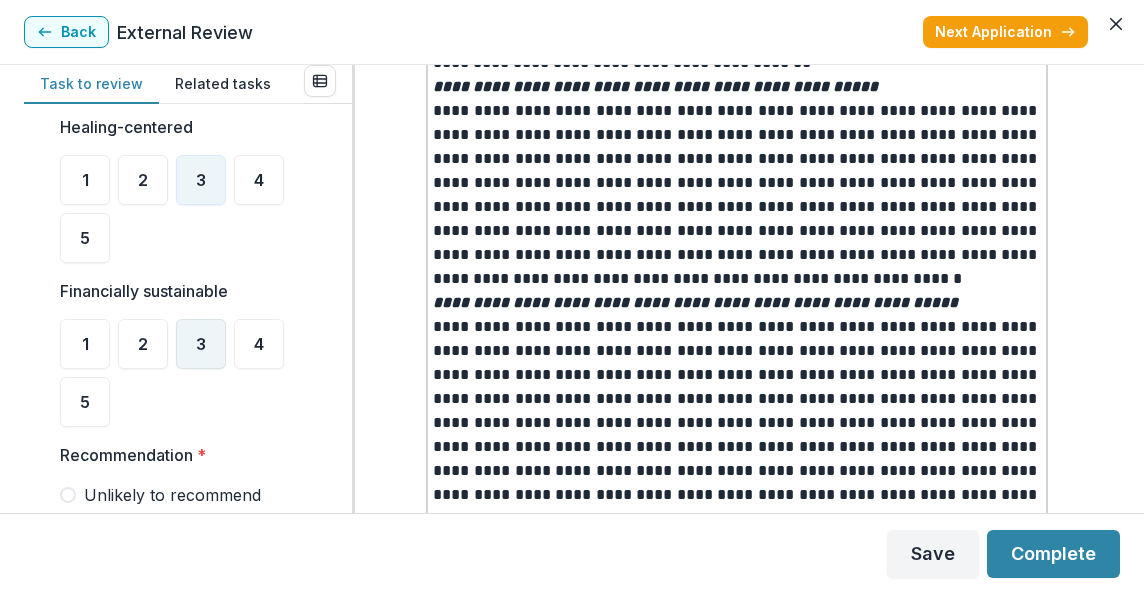 click on "3" at bounding box center (201, 344) 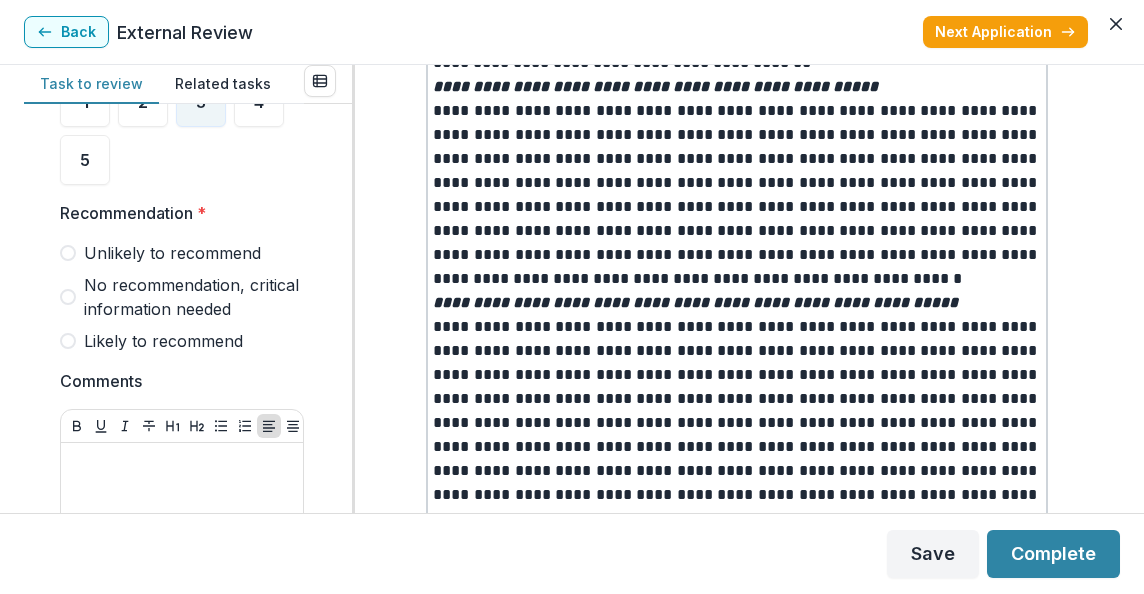 scroll, scrollTop: 1579, scrollLeft: 0, axis: vertical 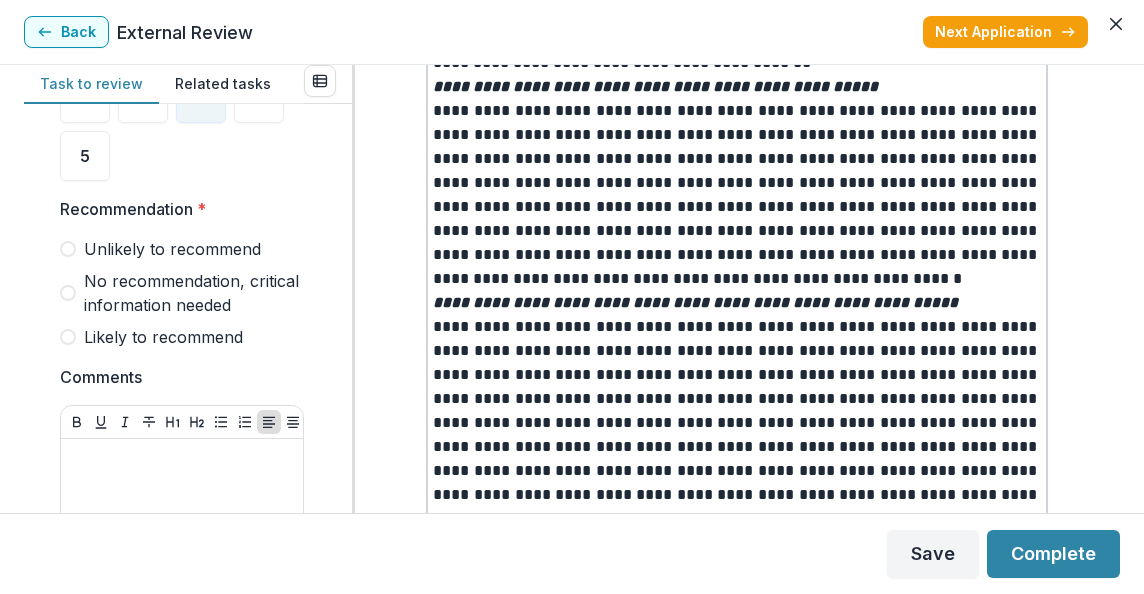 click at bounding box center (68, 293) 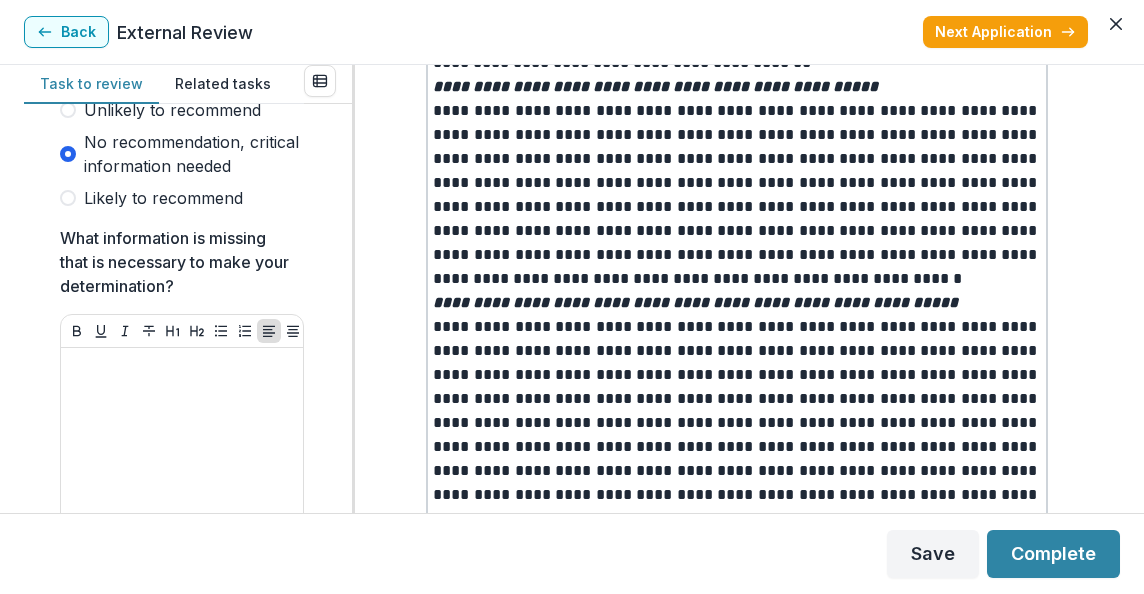 scroll, scrollTop: 1725, scrollLeft: 0, axis: vertical 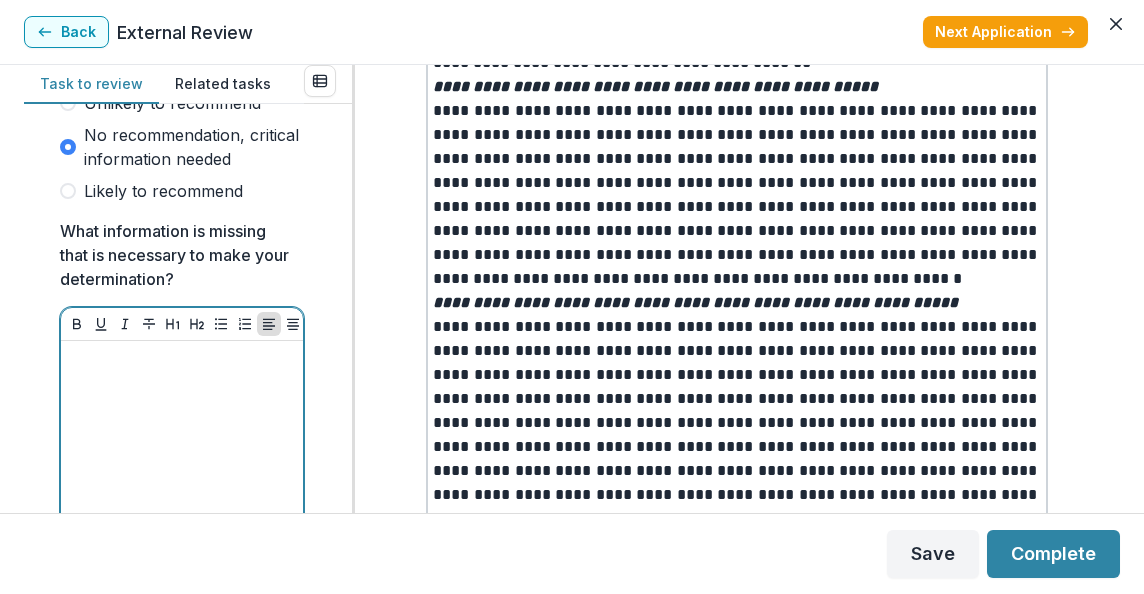 click at bounding box center (182, 499) 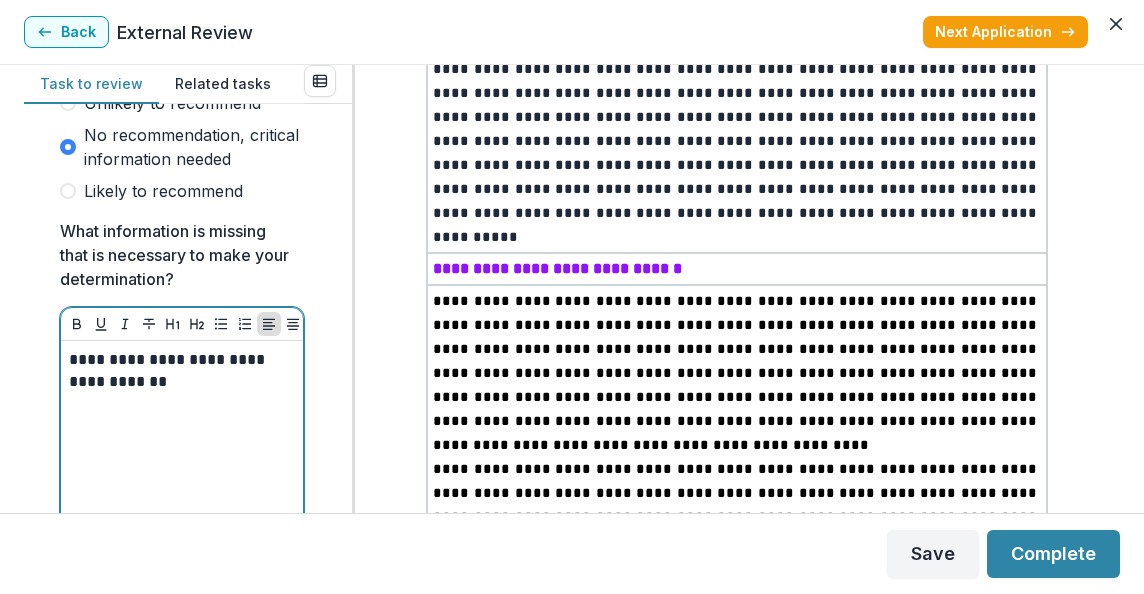 scroll, scrollTop: 1126, scrollLeft: 0, axis: vertical 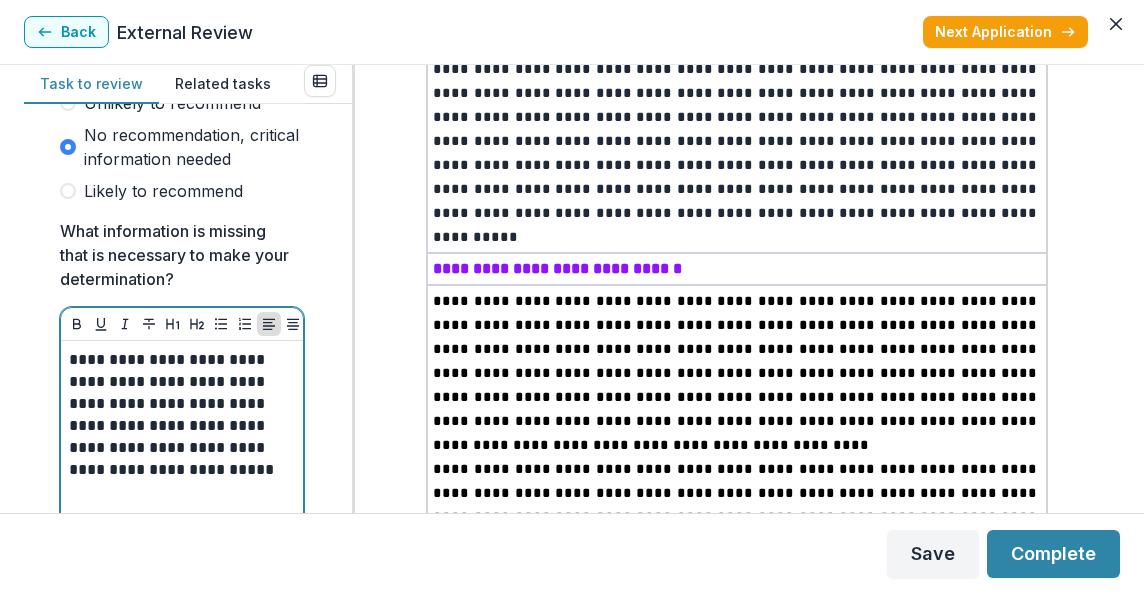 click on "**********" at bounding box center (179, 415) 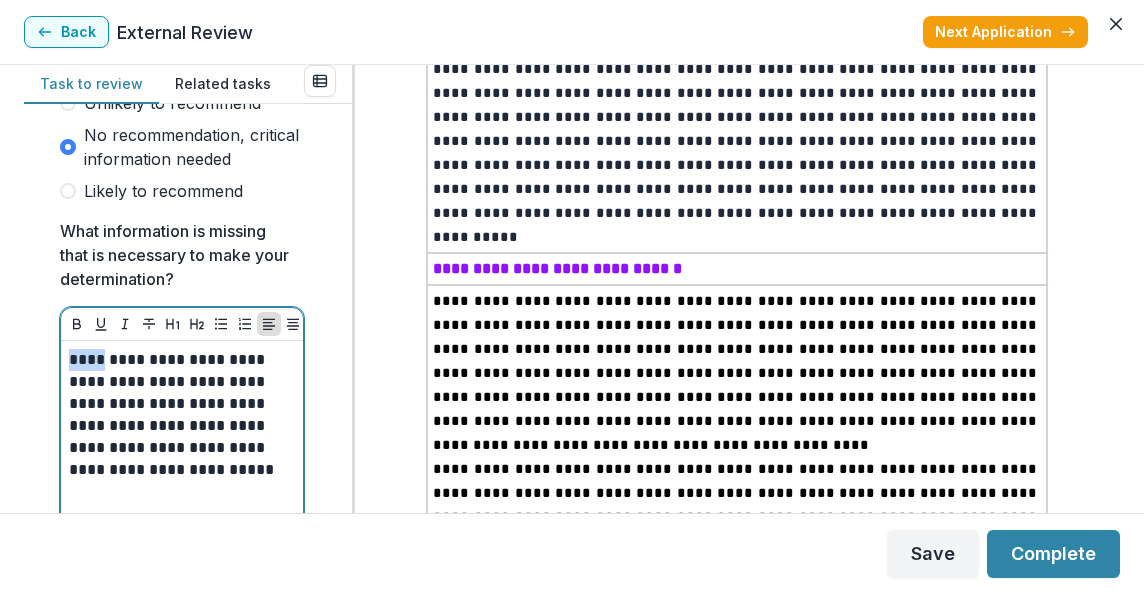 click on "**********" at bounding box center [179, 415] 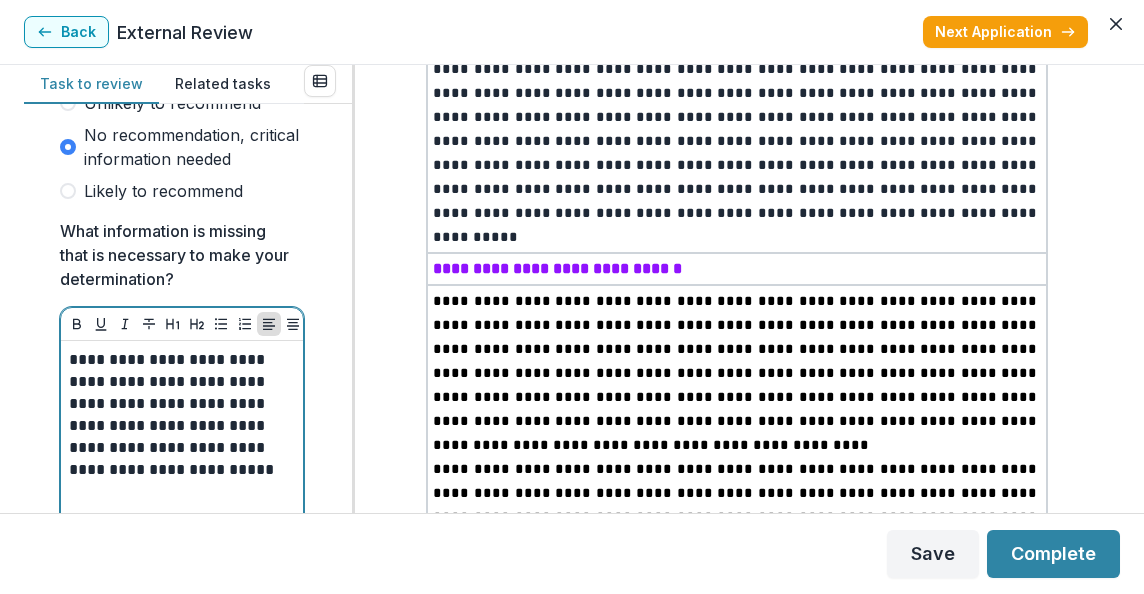 click on "**********" at bounding box center (179, 426) 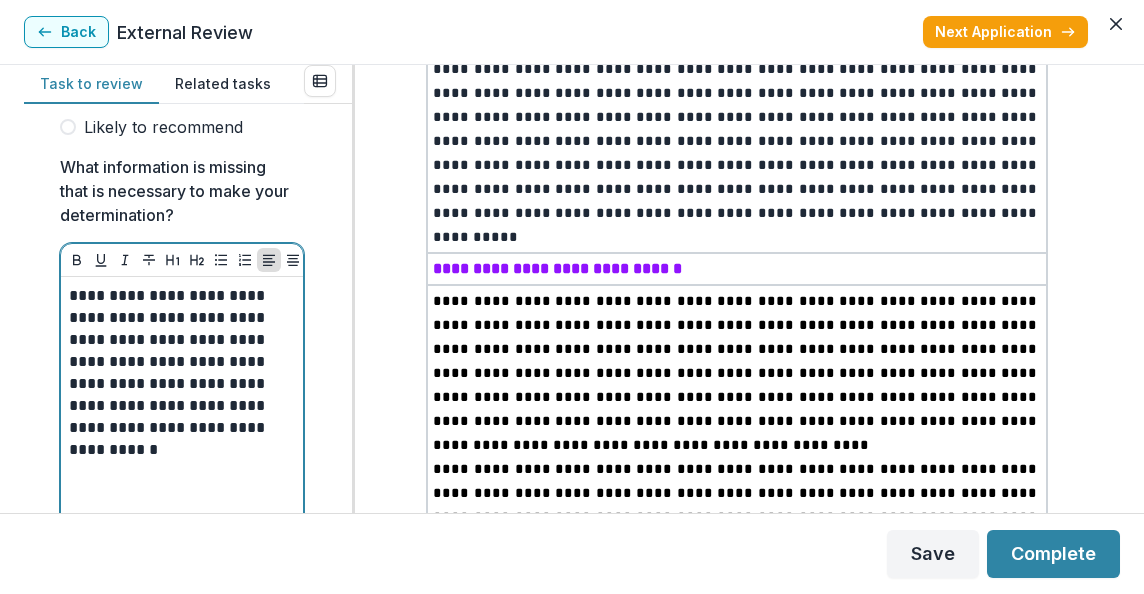 scroll, scrollTop: 1812, scrollLeft: 0, axis: vertical 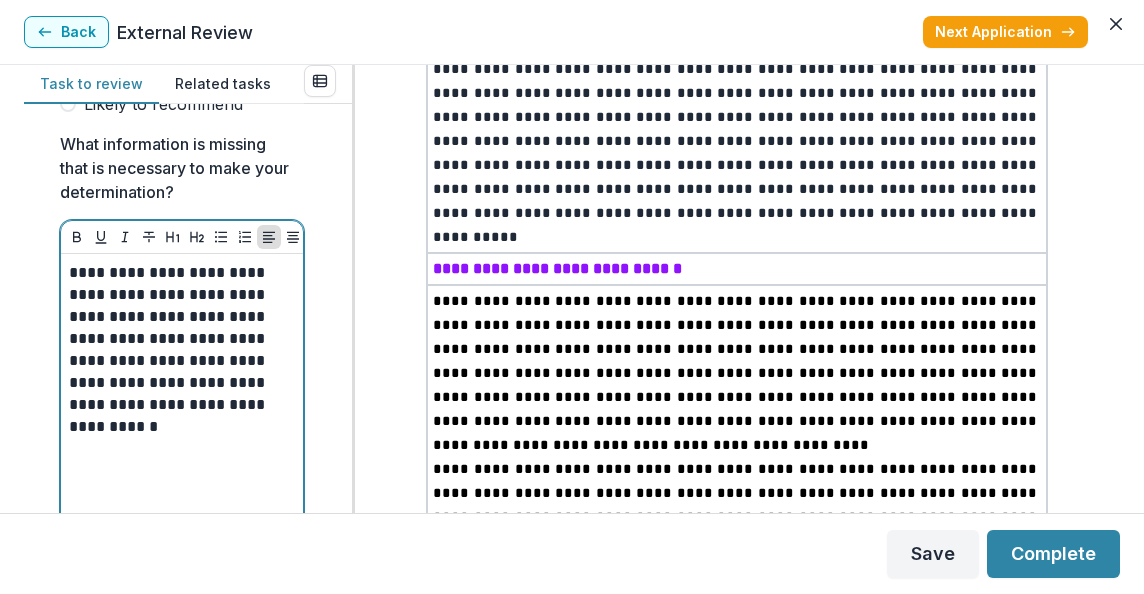 click on "**********" at bounding box center (179, 350) 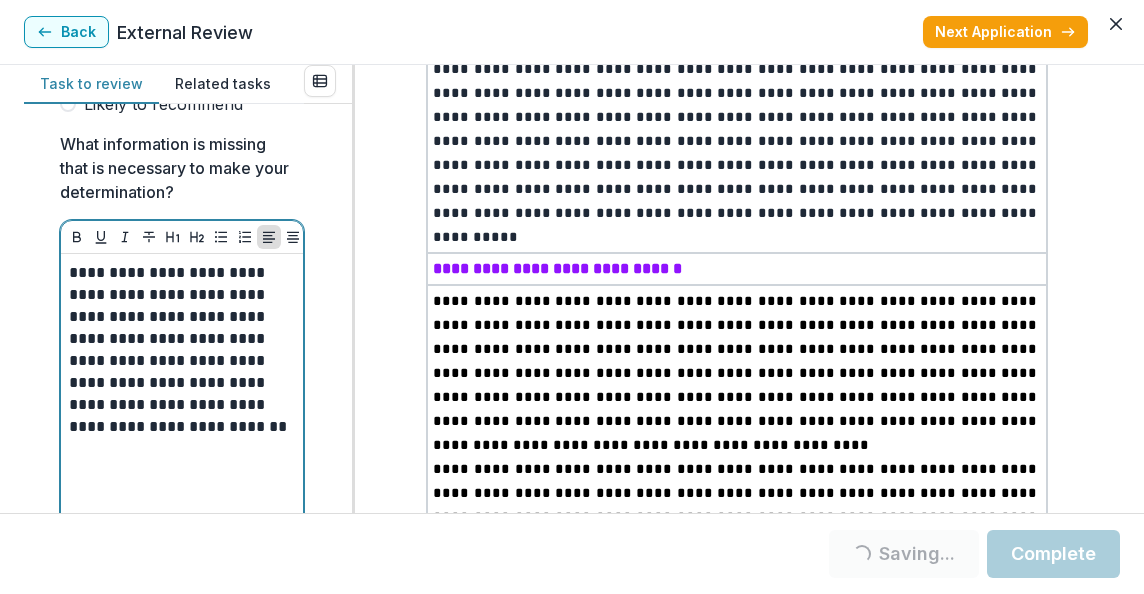 click on "**********" at bounding box center (179, 361) 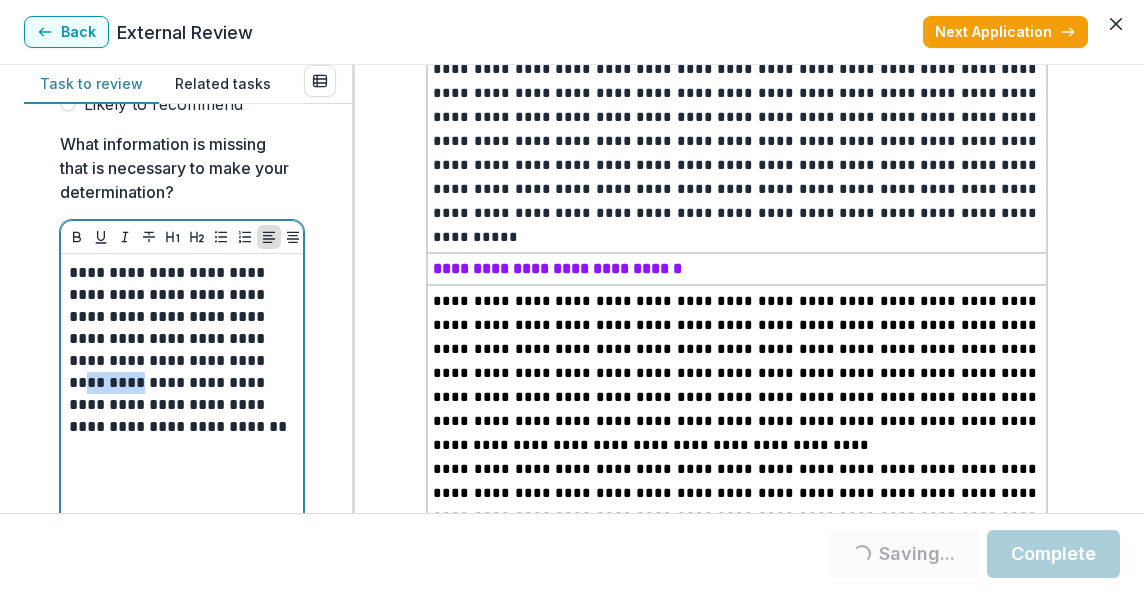 click on "**********" at bounding box center (179, 361) 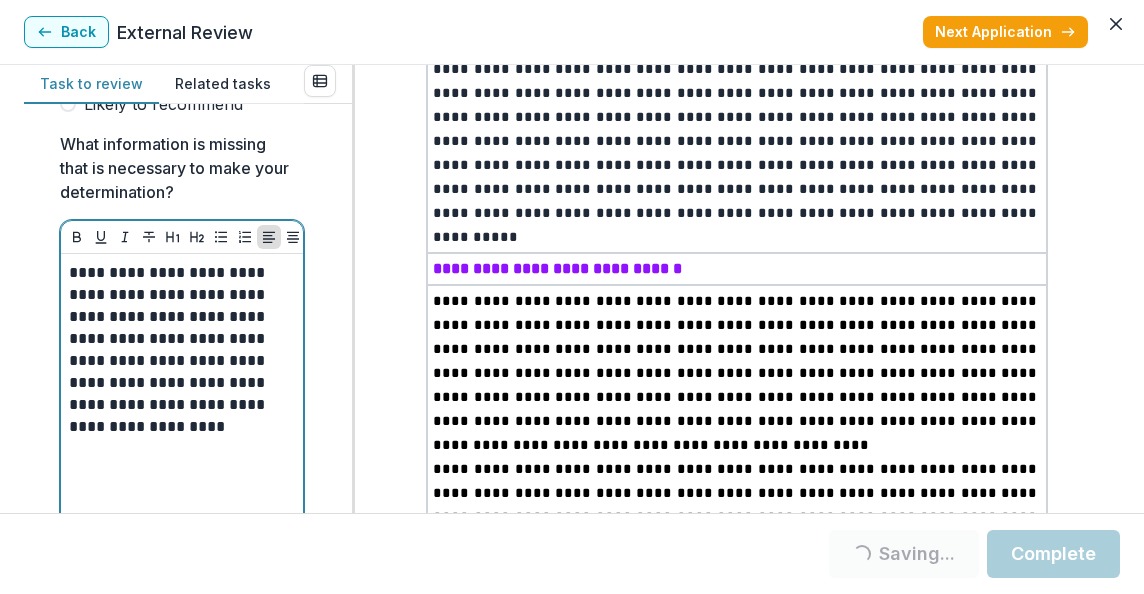 click on "**********" at bounding box center (179, 361) 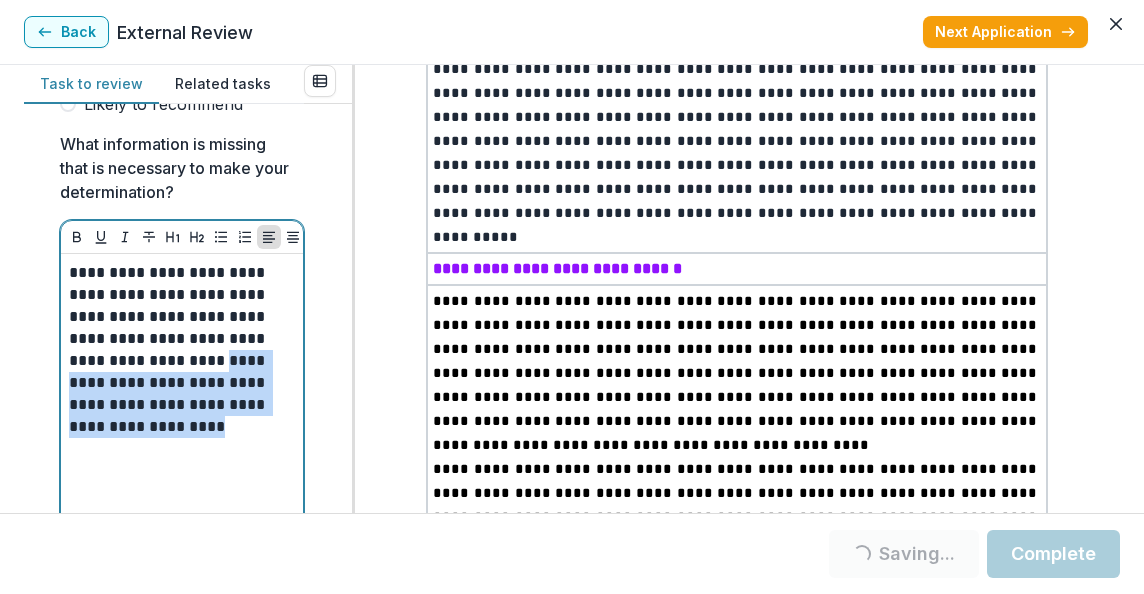 drag, startPoint x: 155, startPoint y: 378, endPoint x: 193, endPoint y: 448, distance: 79.64923 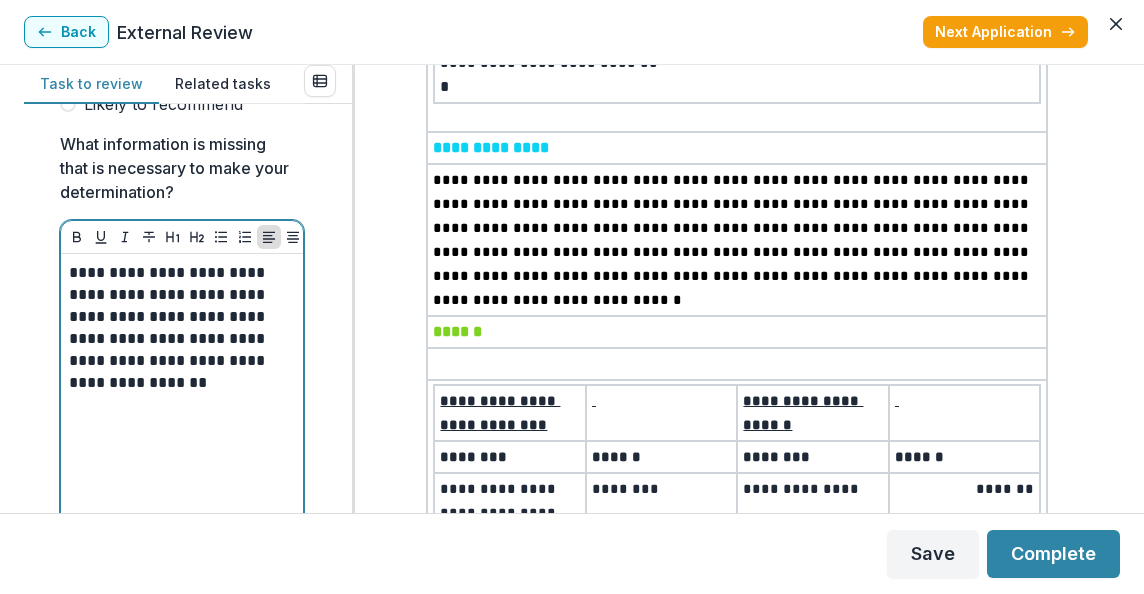 scroll, scrollTop: 4546, scrollLeft: 0, axis: vertical 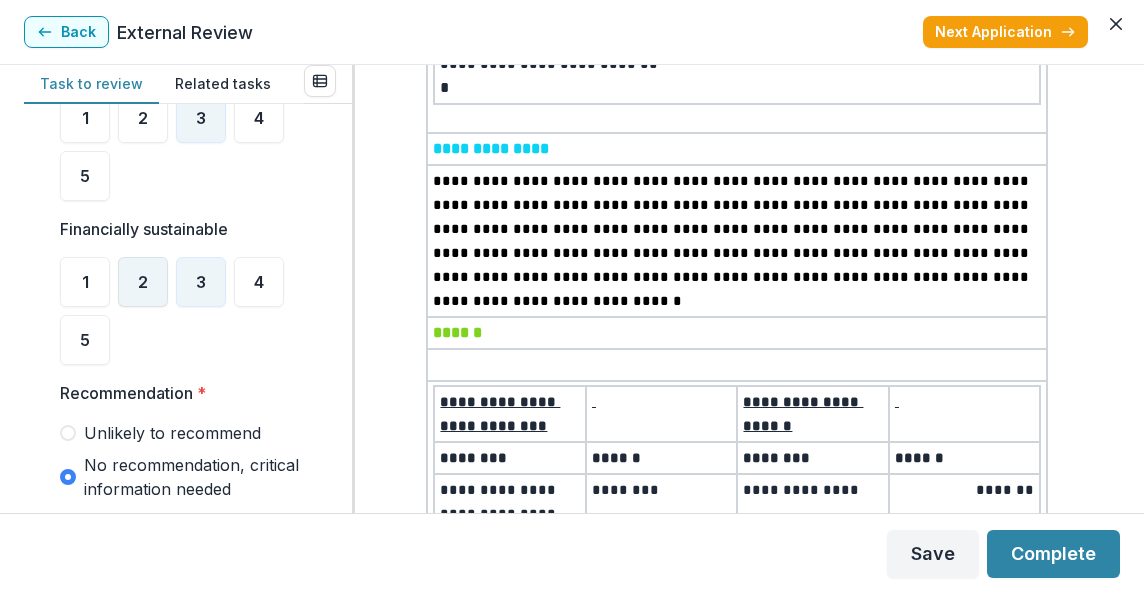 click on "2" at bounding box center [143, 282] 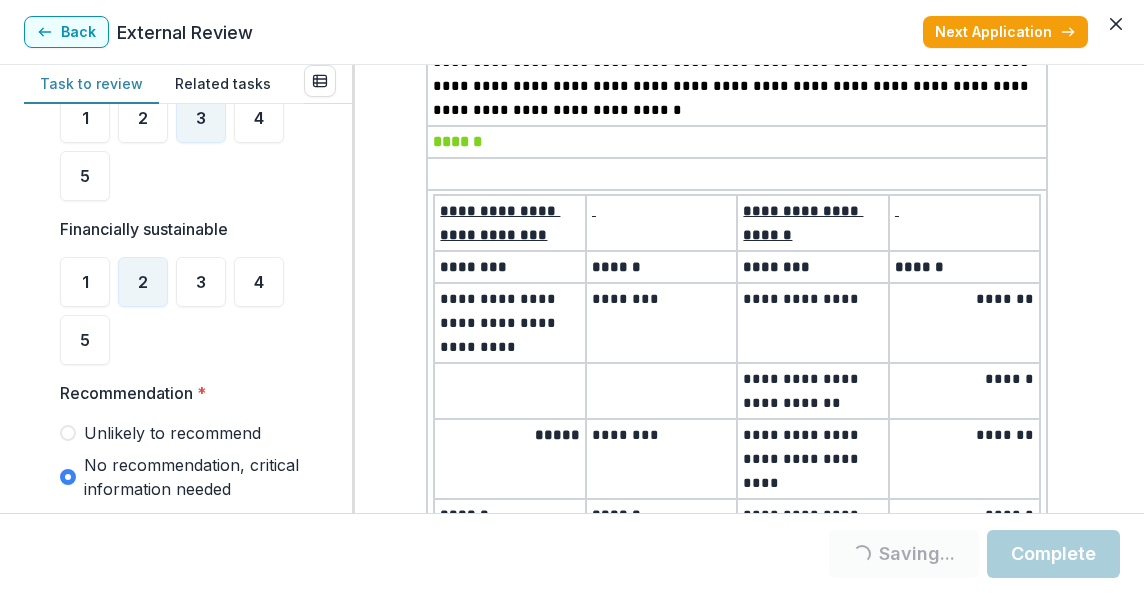 scroll, scrollTop: 4740, scrollLeft: 0, axis: vertical 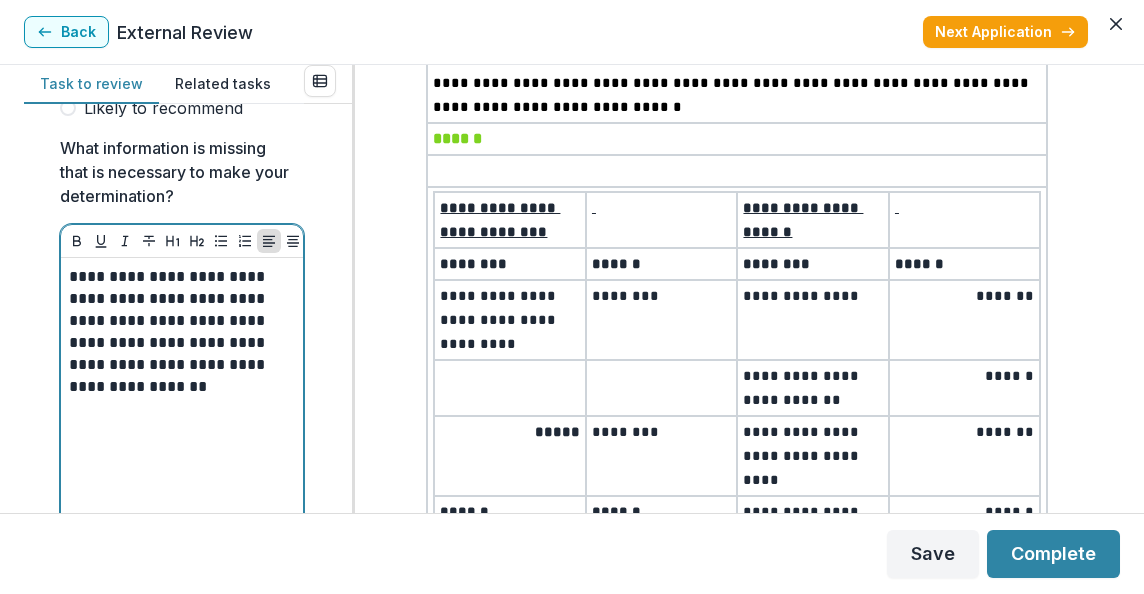 click on "**********" at bounding box center [179, 343] 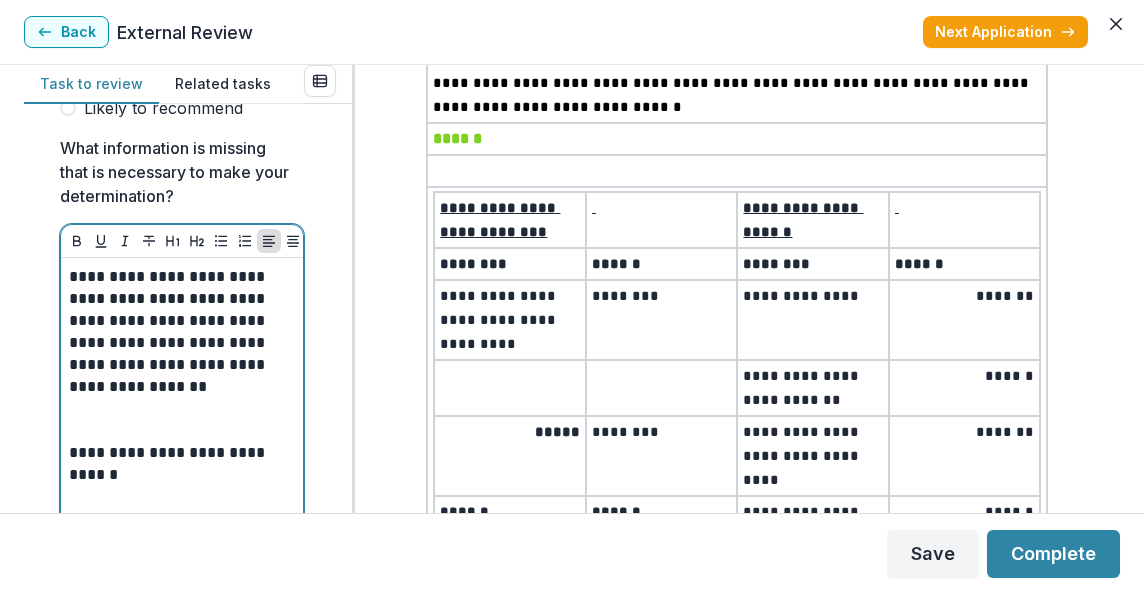 click on "**********" at bounding box center [179, 343] 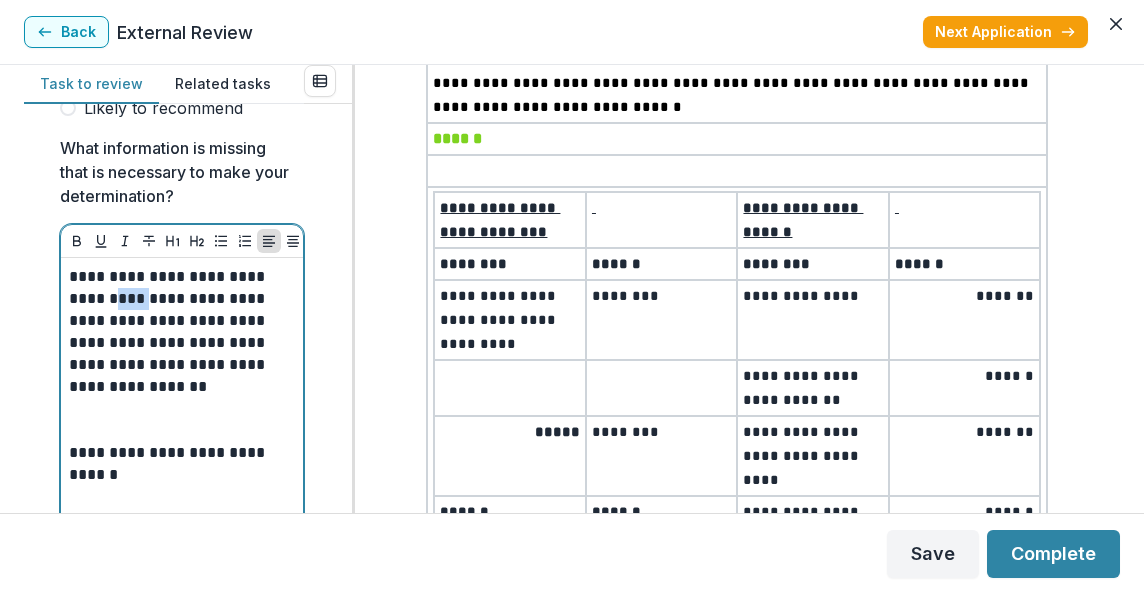 click on "**********" at bounding box center [179, 343] 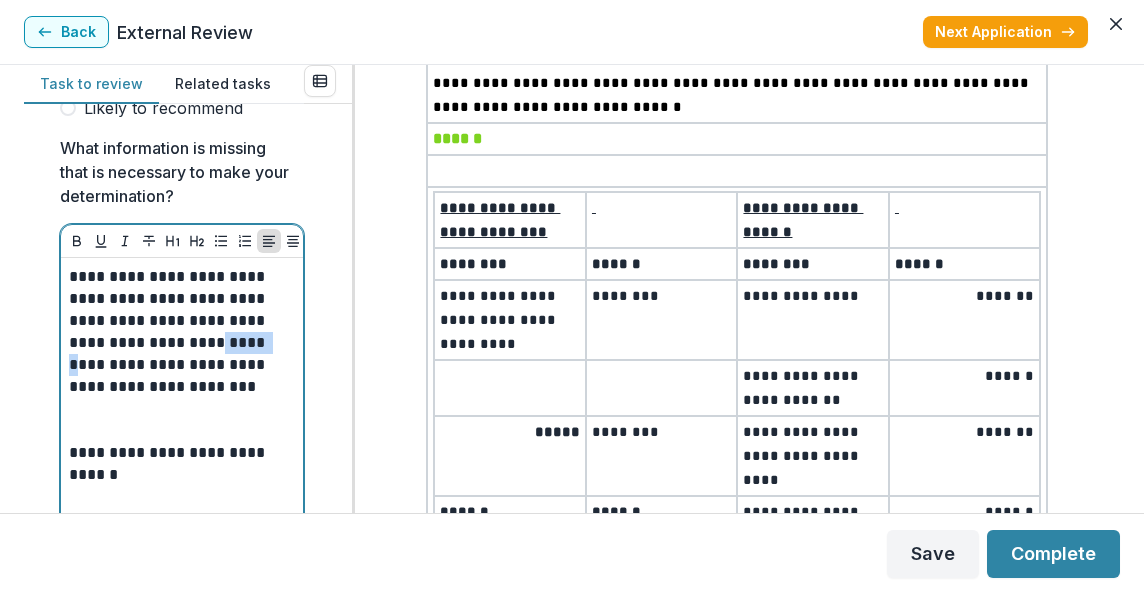 drag, startPoint x: 113, startPoint y: 356, endPoint x: 42, endPoint y: 366, distance: 71.70077 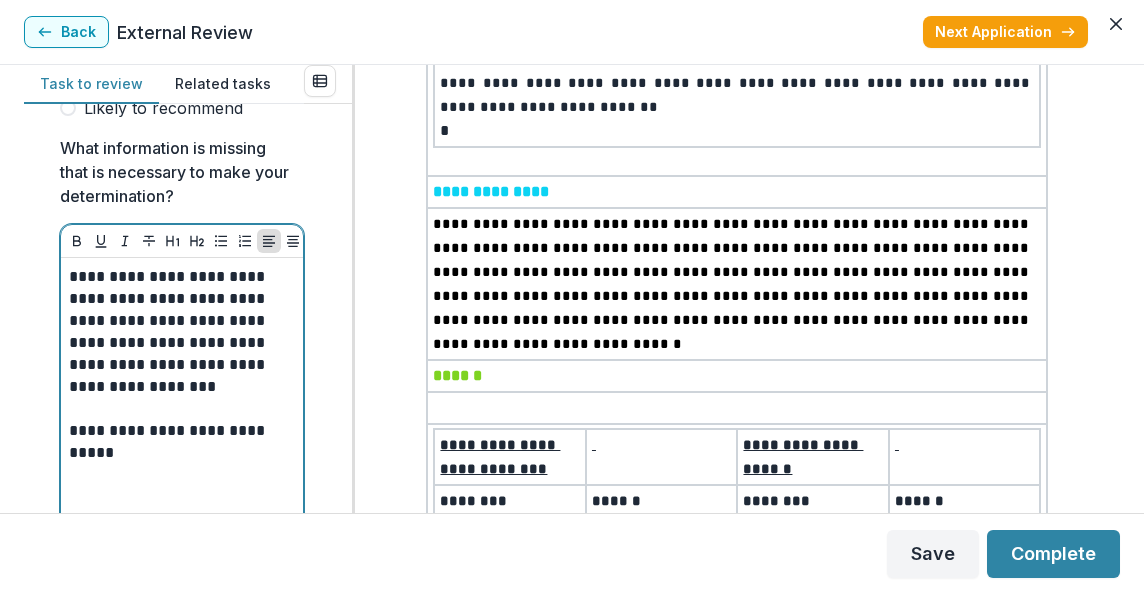 scroll, scrollTop: 4504, scrollLeft: 0, axis: vertical 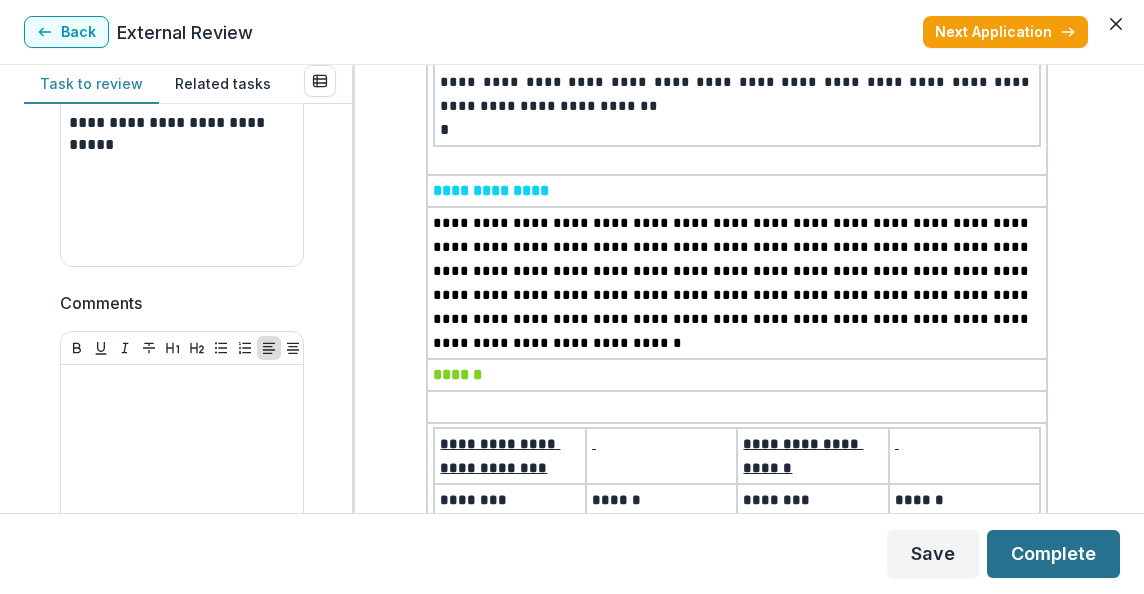 click on "Complete" at bounding box center (1053, 554) 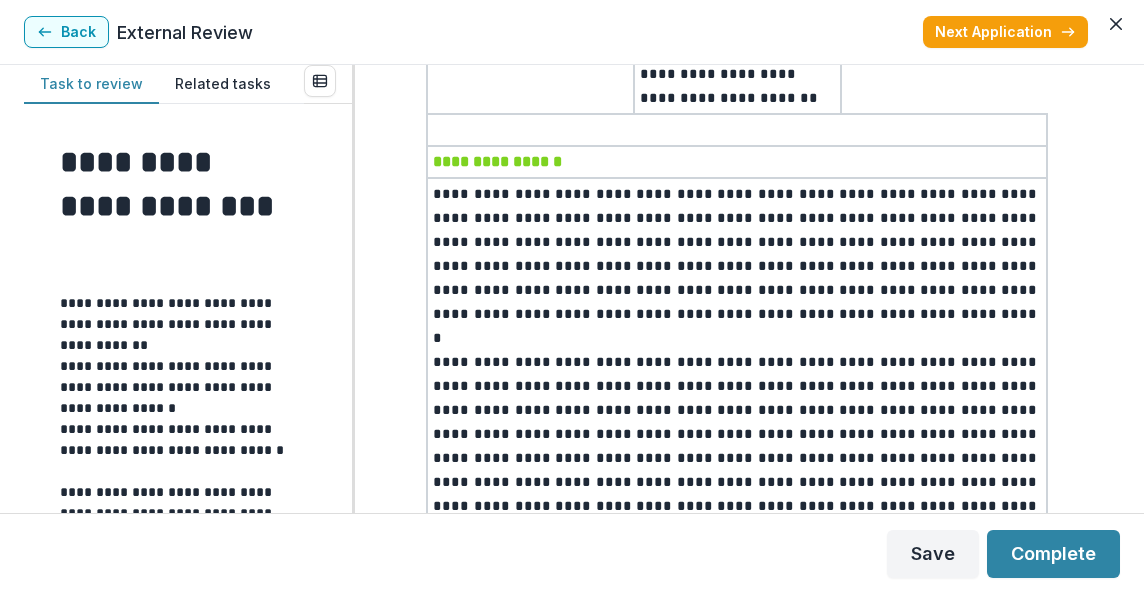 scroll, scrollTop: 567, scrollLeft: 0, axis: vertical 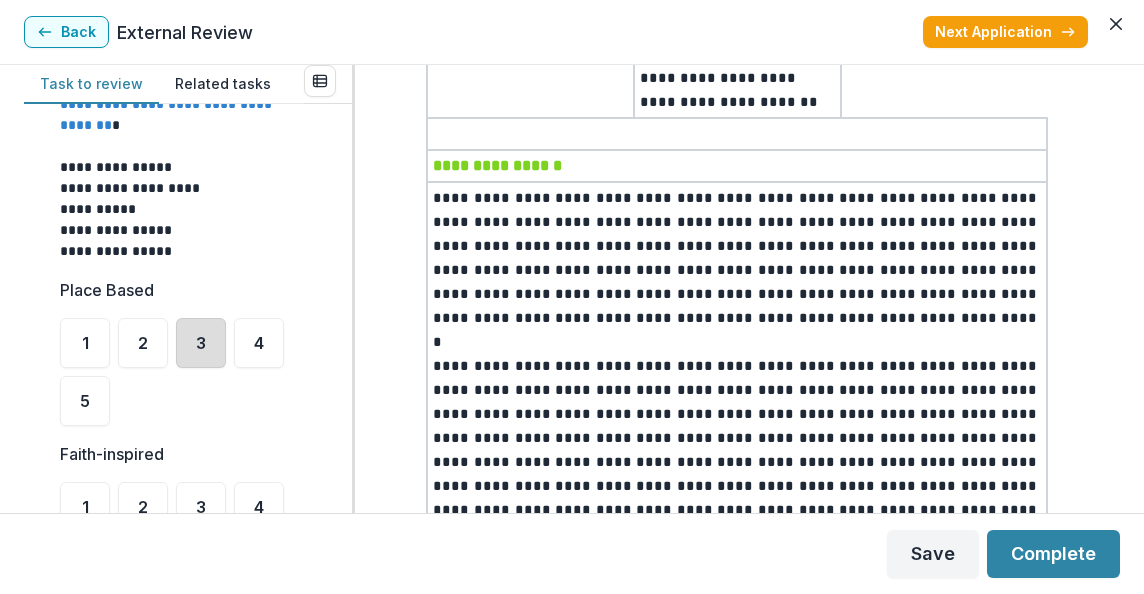 click on "3" at bounding box center (201, 343) 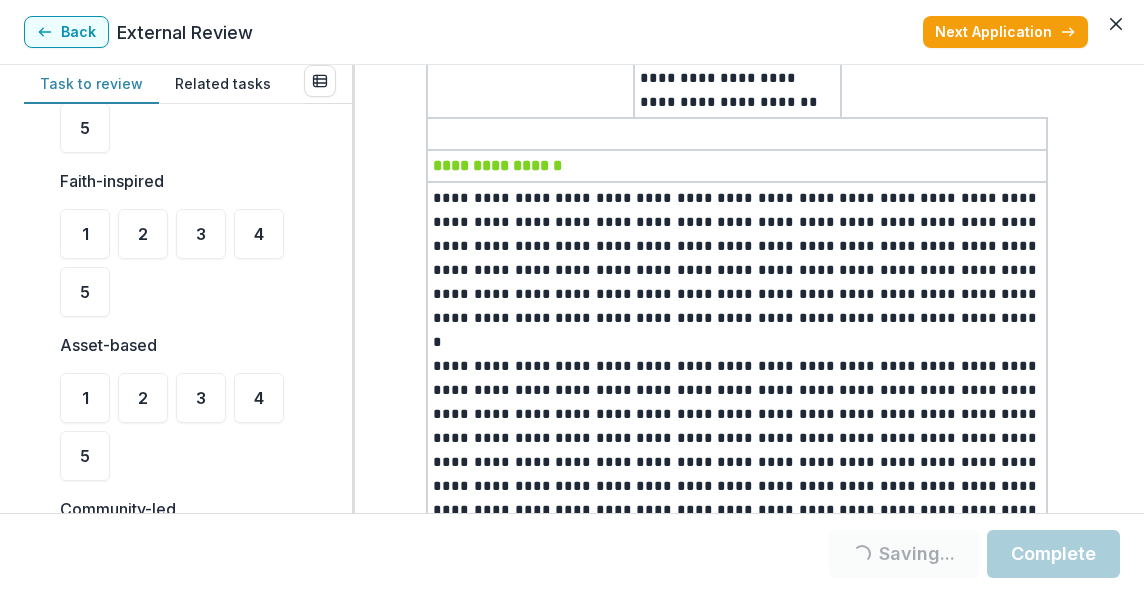 scroll, scrollTop: 789, scrollLeft: 0, axis: vertical 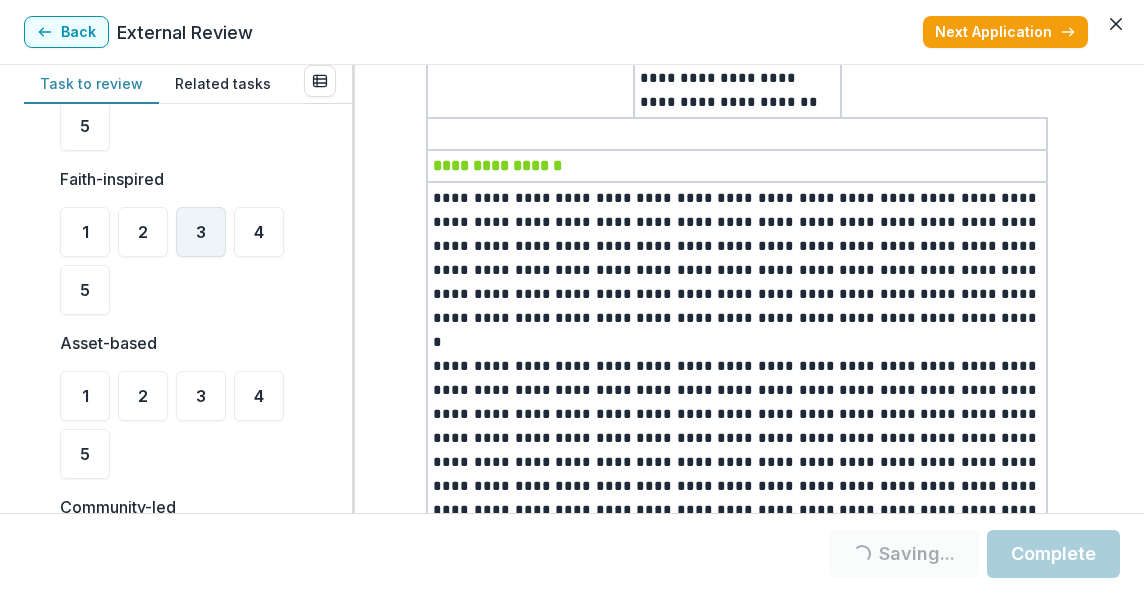 click on "3" at bounding box center (201, 232) 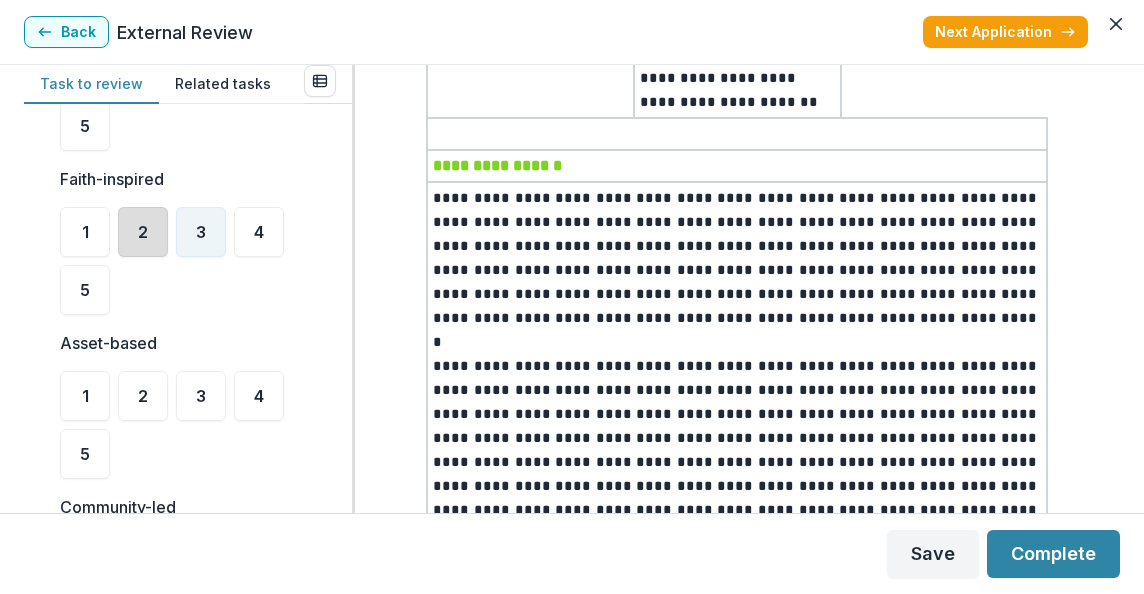 click on "2" at bounding box center [143, 232] 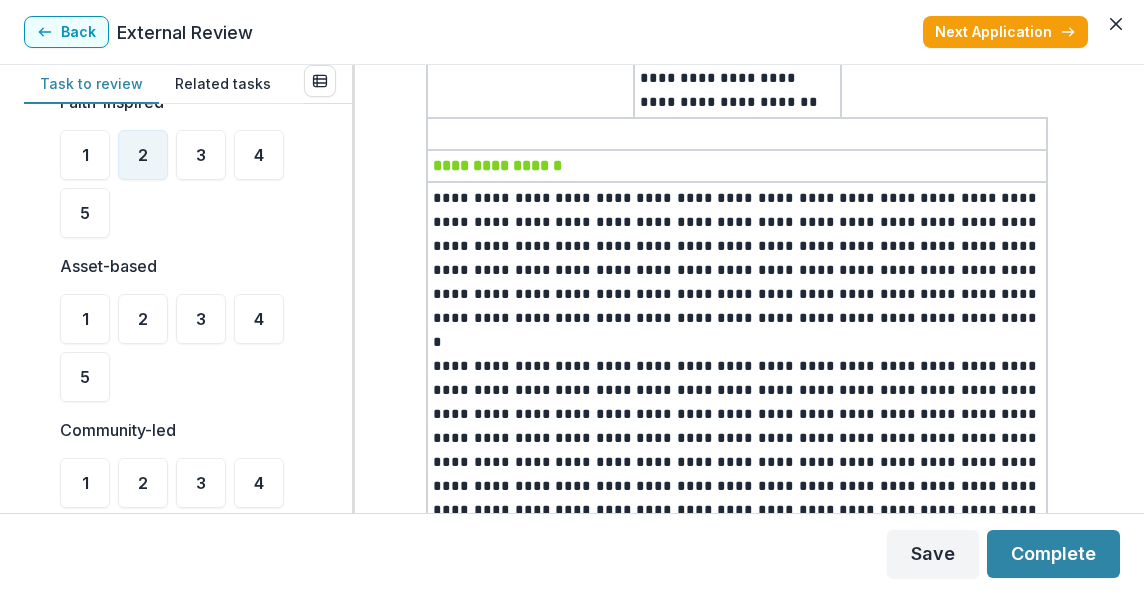 scroll, scrollTop: 908, scrollLeft: 0, axis: vertical 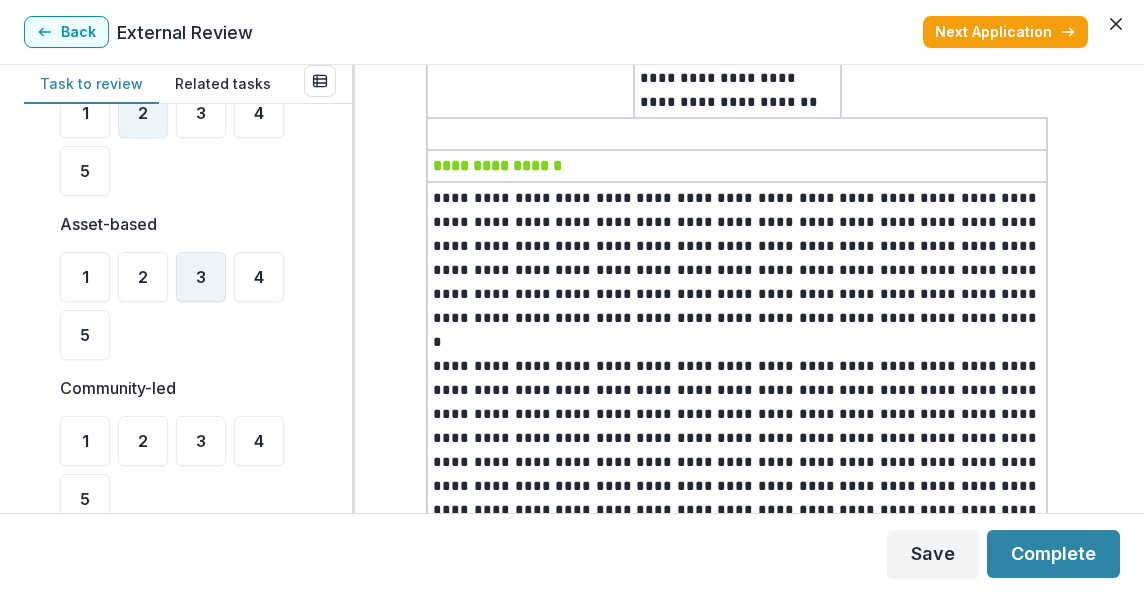 click on "3" at bounding box center [201, 277] 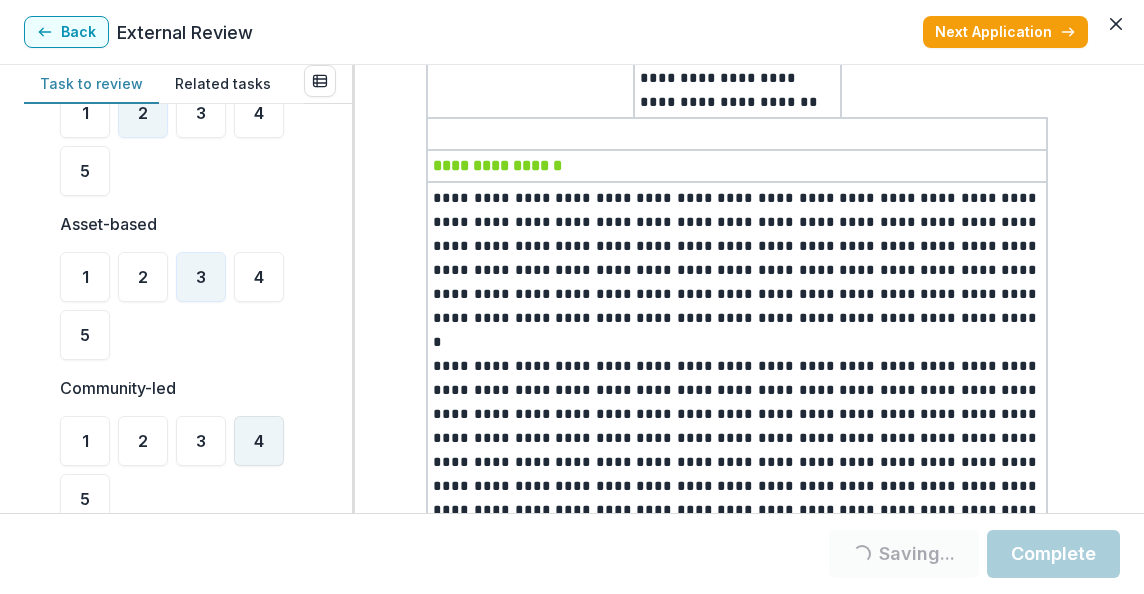 click on "4" at bounding box center [259, 441] 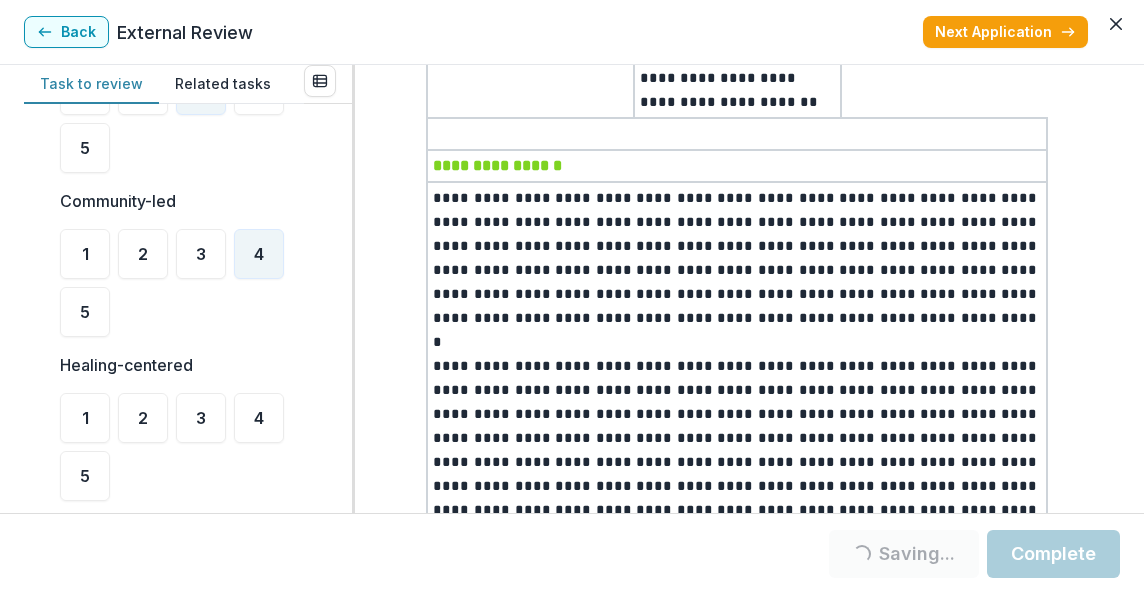 scroll, scrollTop: 1134, scrollLeft: 0, axis: vertical 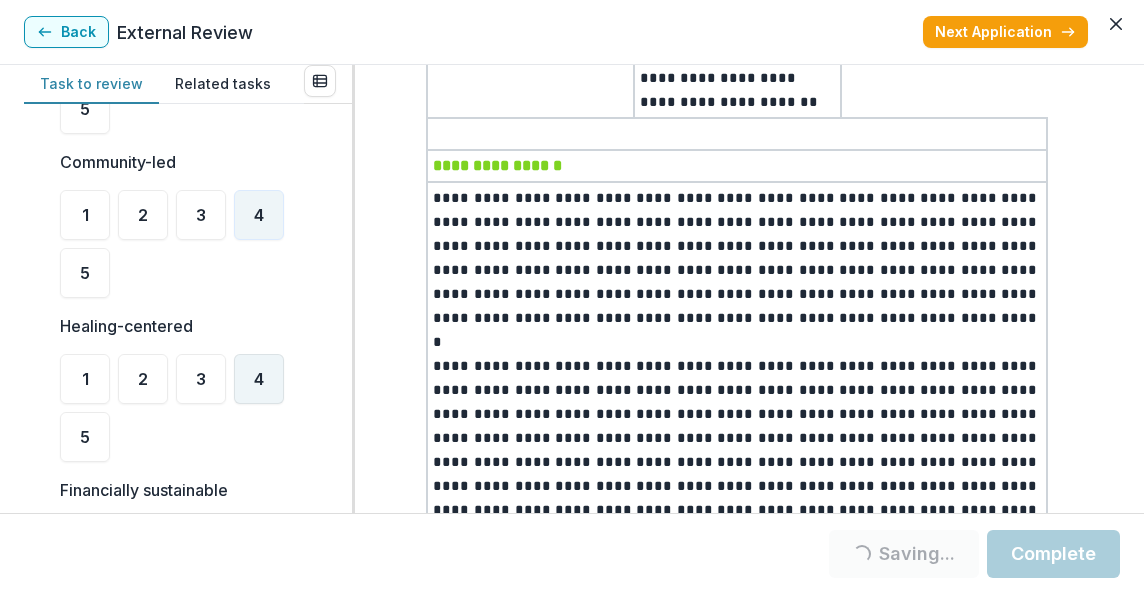 click on "4" at bounding box center [259, 379] 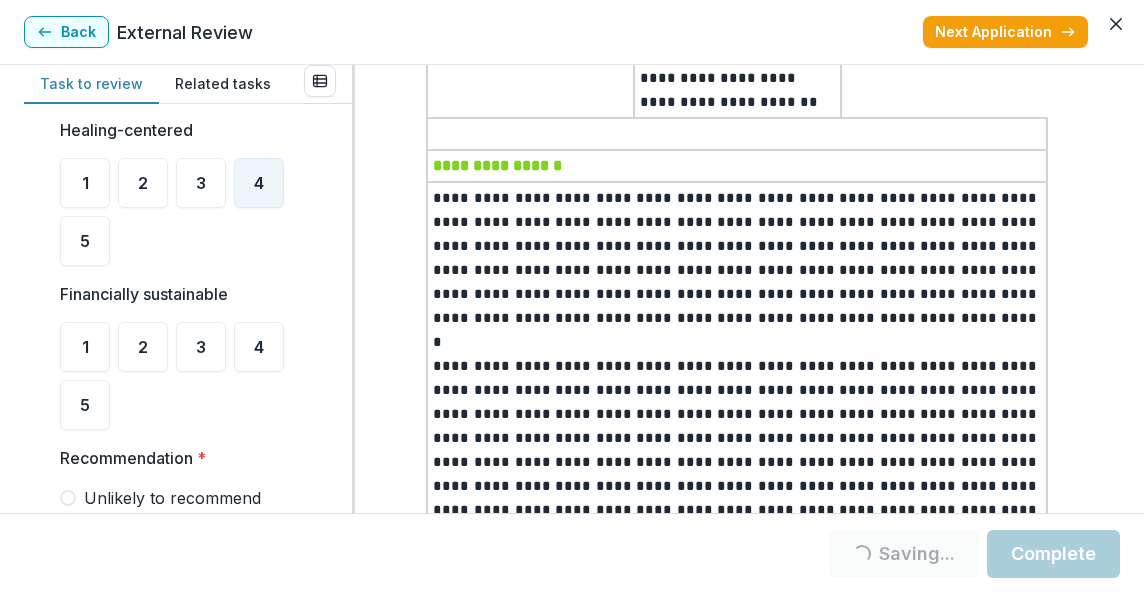 scroll, scrollTop: 1393, scrollLeft: 0, axis: vertical 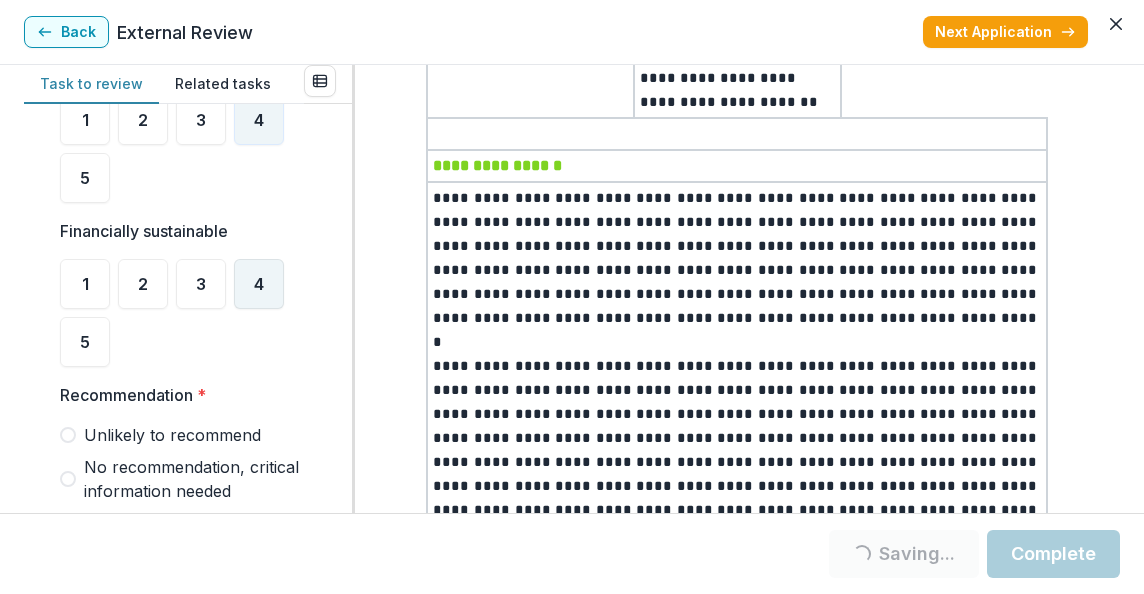 click on "4" at bounding box center (259, 284) 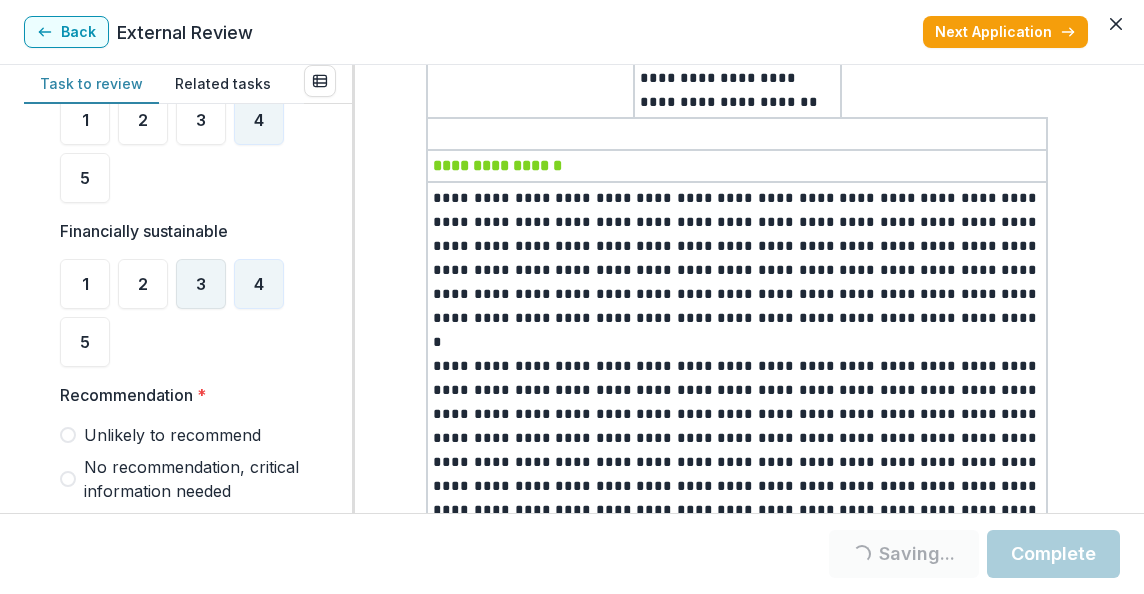 click on "3" at bounding box center [201, 284] 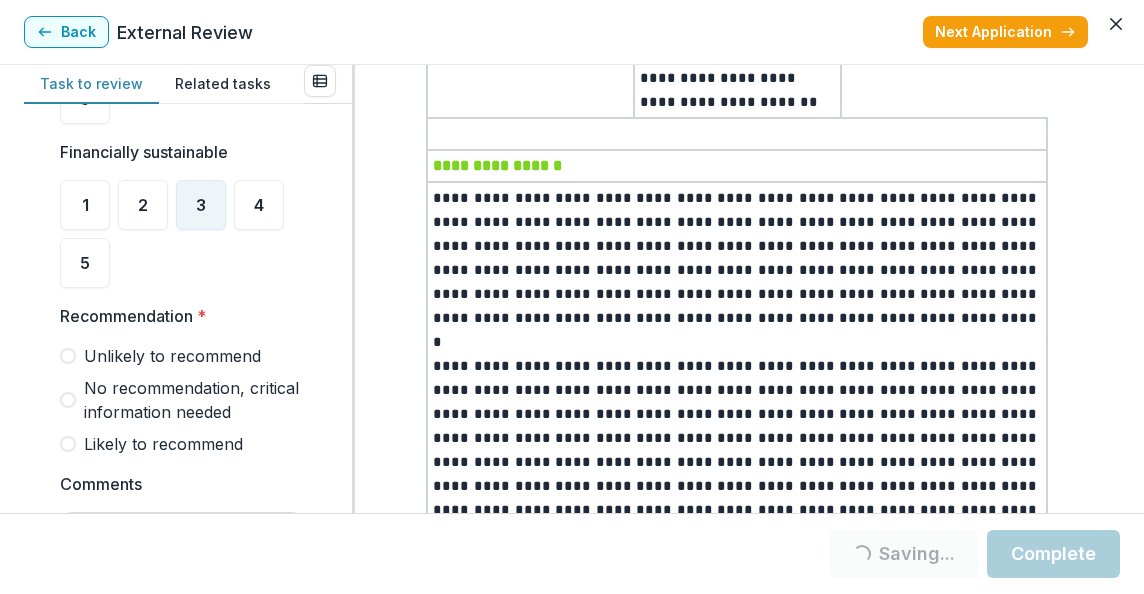 scroll, scrollTop: 1593, scrollLeft: 0, axis: vertical 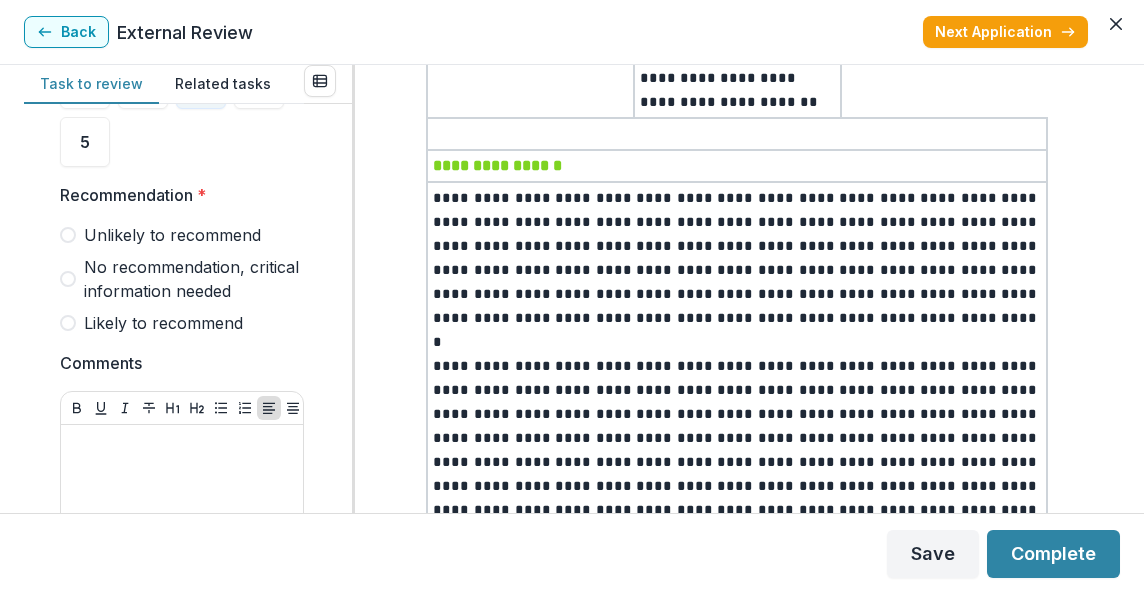 click on "Likely to recommend" at bounding box center (182, 323) 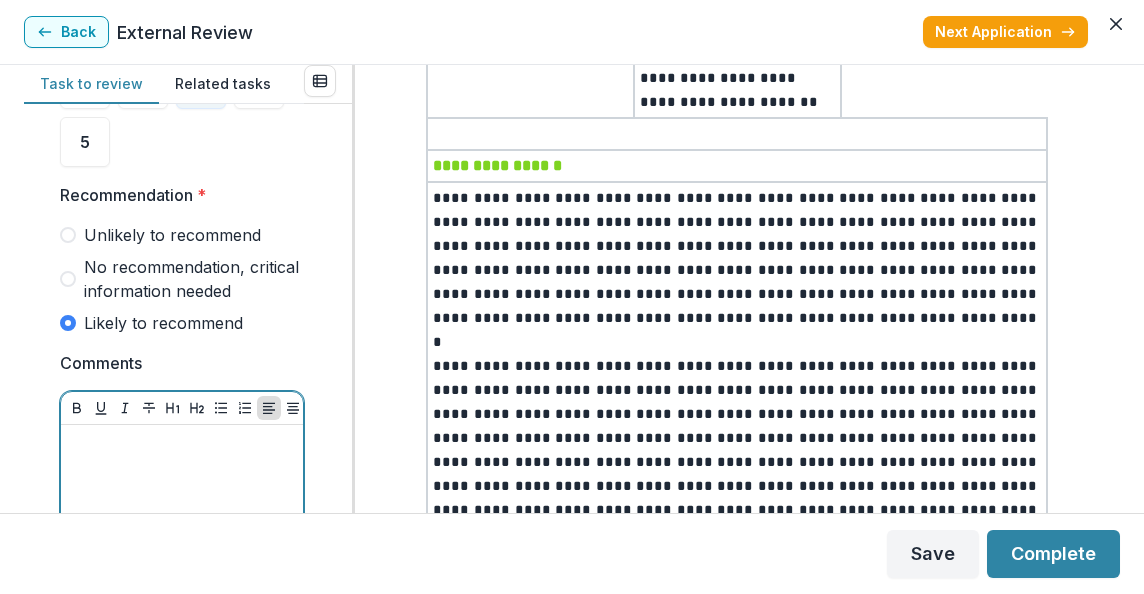 click at bounding box center [182, 583] 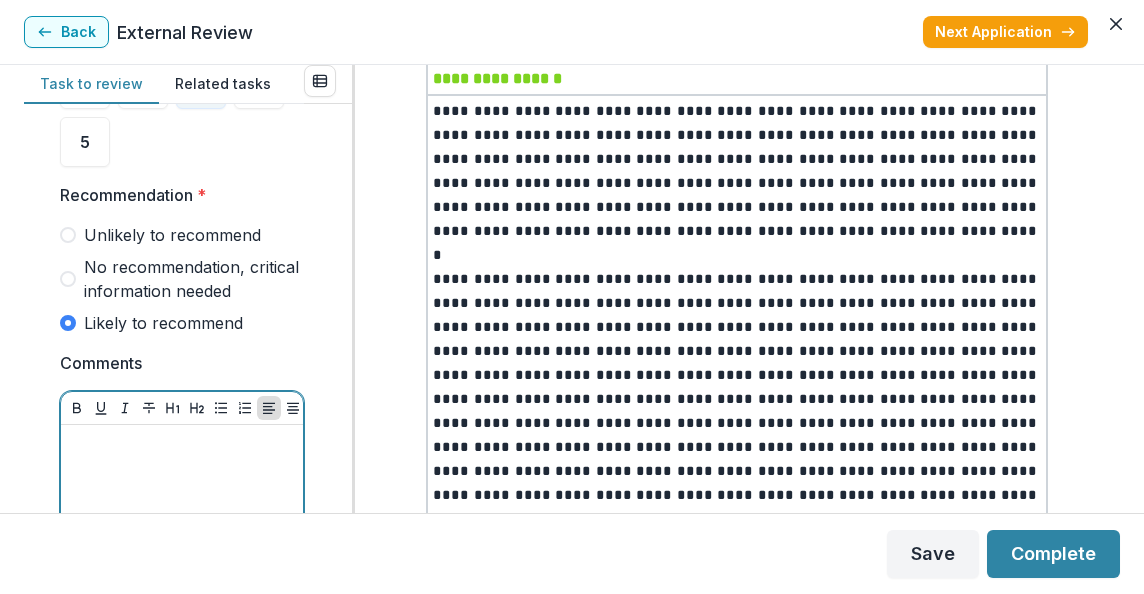 scroll, scrollTop: 658, scrollLeft: 0, axis: vertical 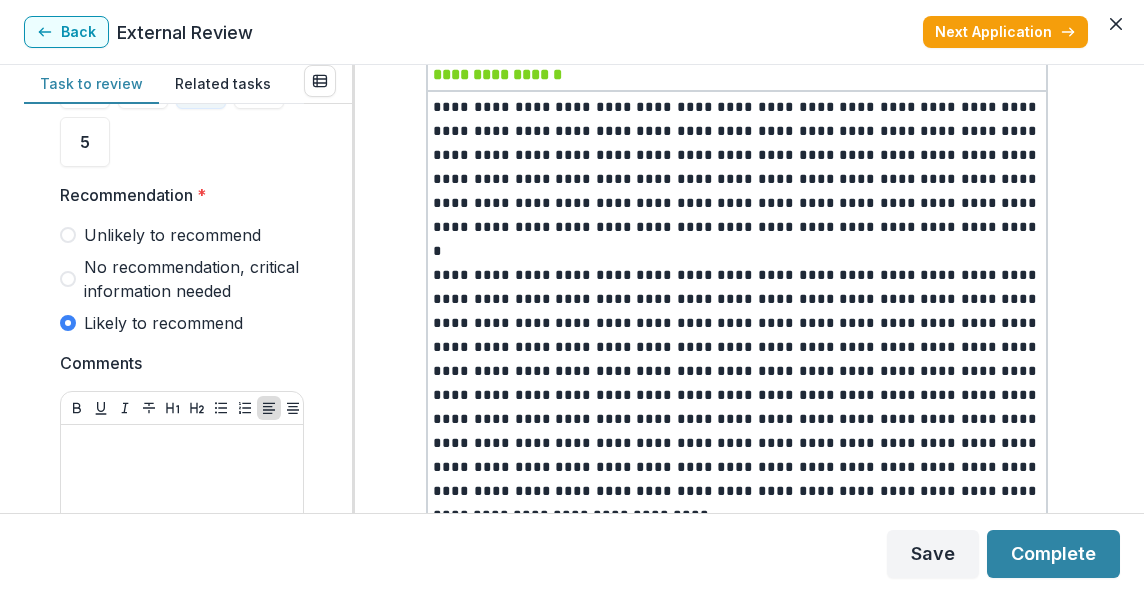 click at bounding box center [68, 279] 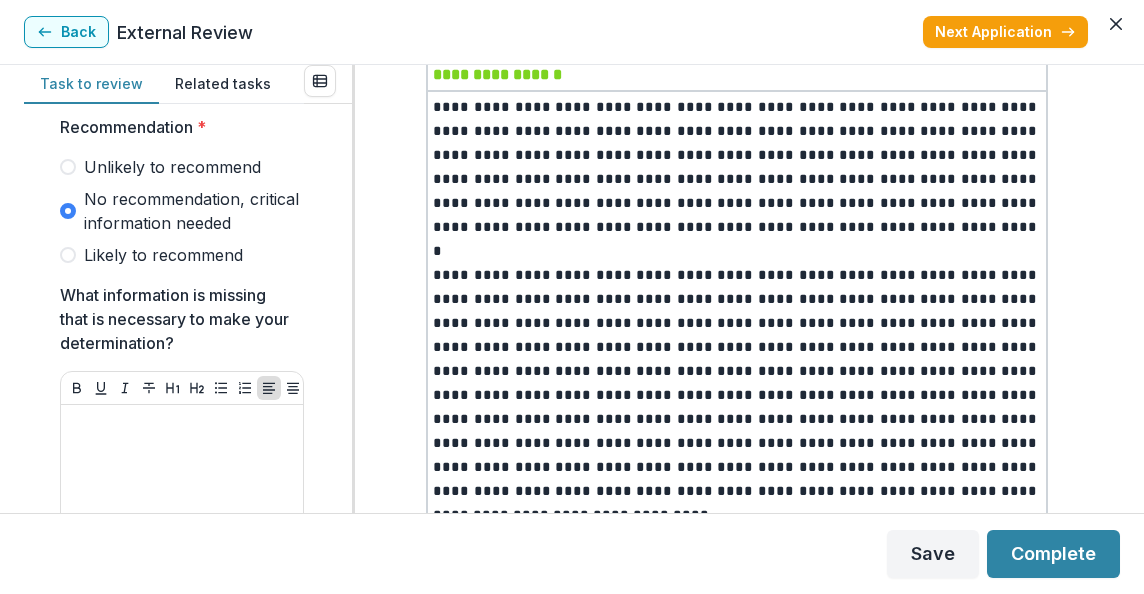 scroll, scrollTop: 1700, scrollLeft: 0, axis: vertical 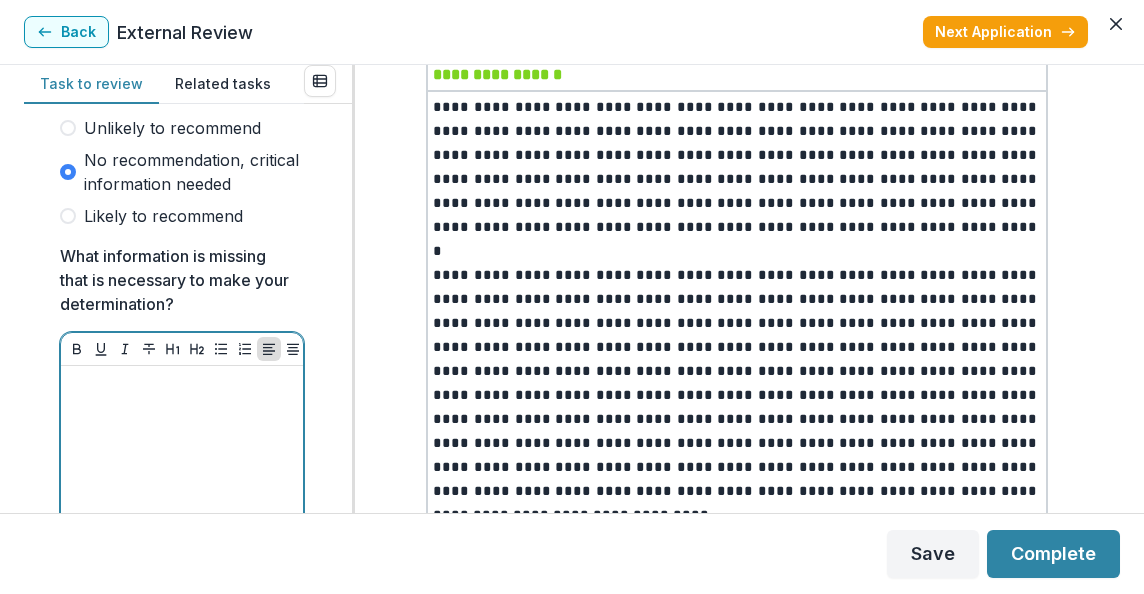 click at bounding box center [182, 524] 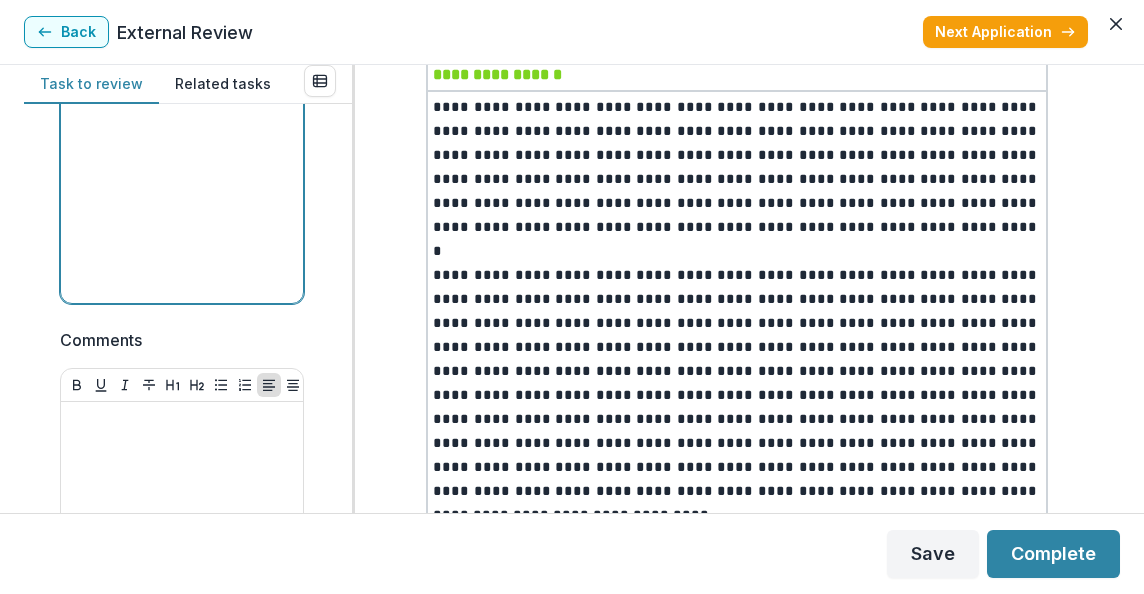 scroll, scrollTop: 2096, scrollLeft: 0, axis: vertical 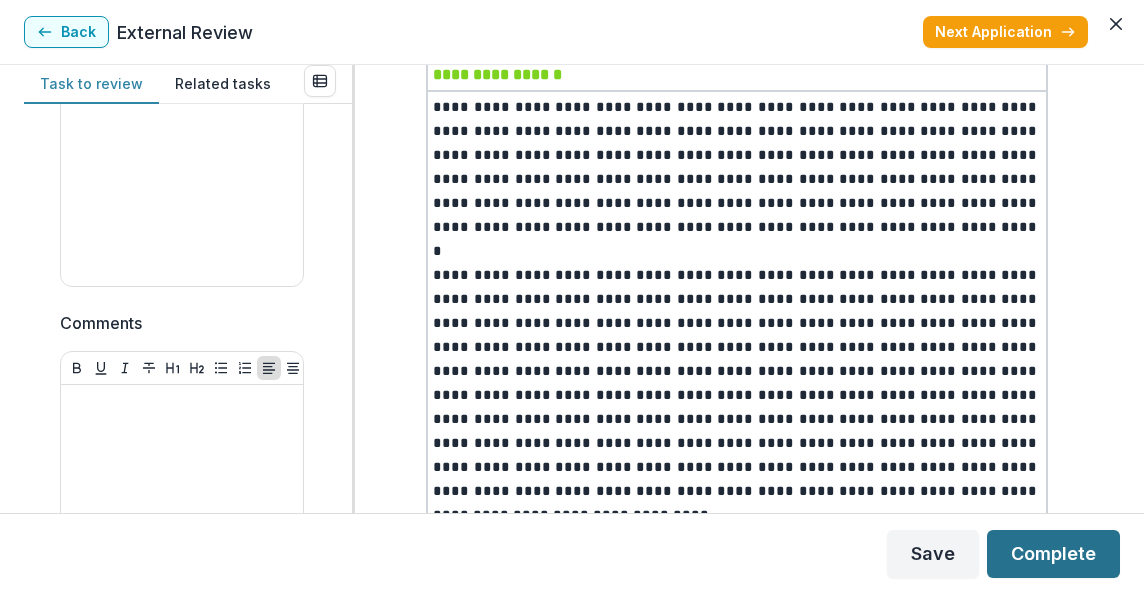 click on "Complete" at bounding box center [1053, 554] 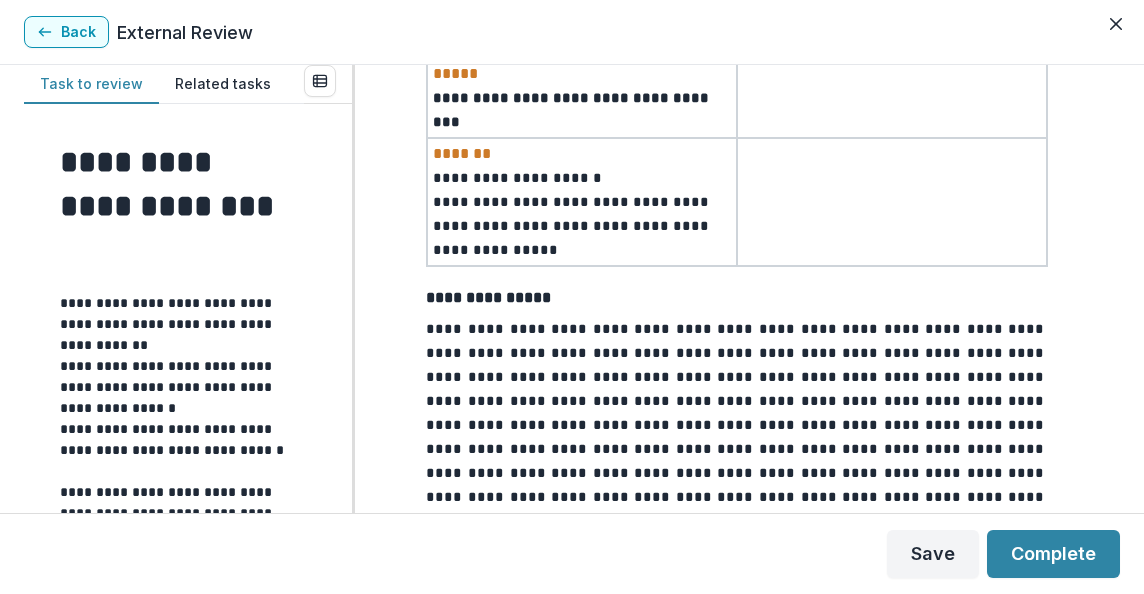 scroll, scrollTop: 714, scrollLeft: 0, axis: vertical 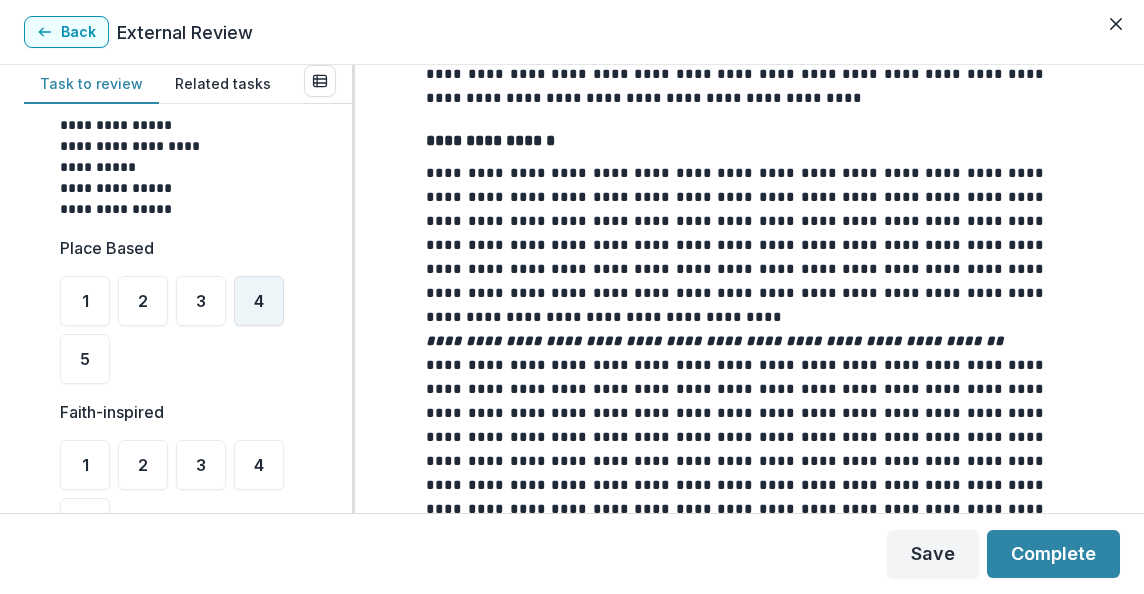 click on "4" at bounding box center (259, 301) 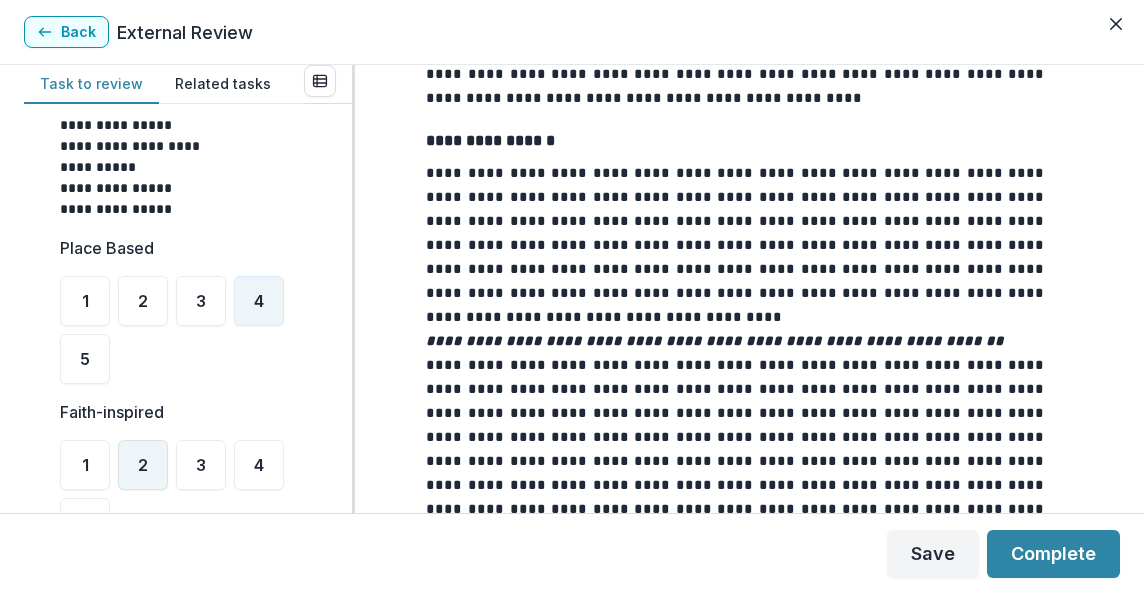 click on "2" at bounding box center [143, 465] 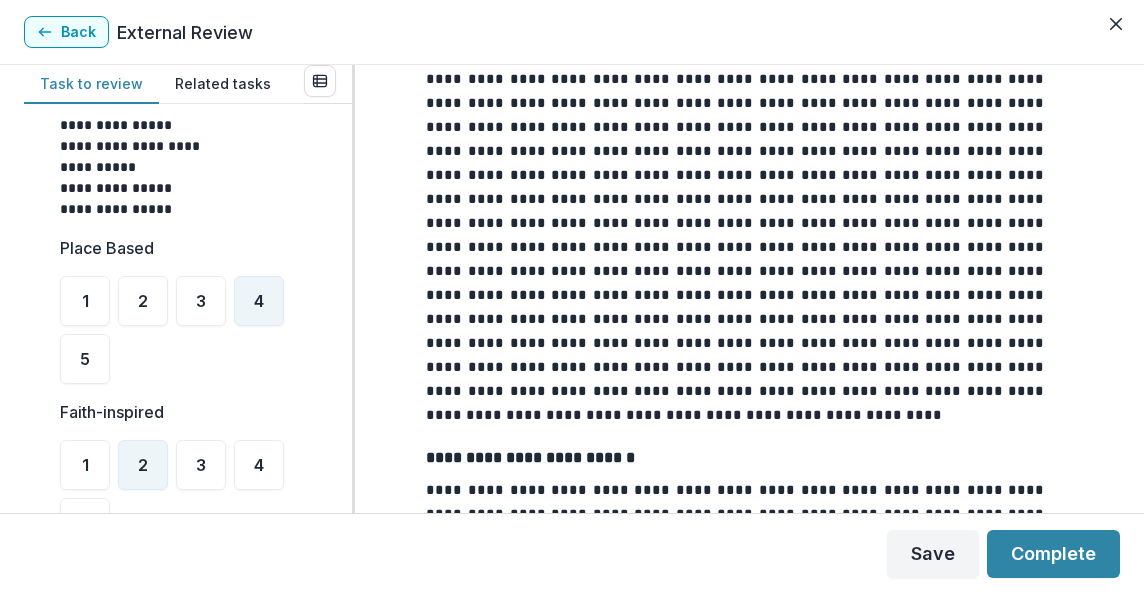 scroll, scrollTop: 2937, scrollLeft: 0, axis: vertical 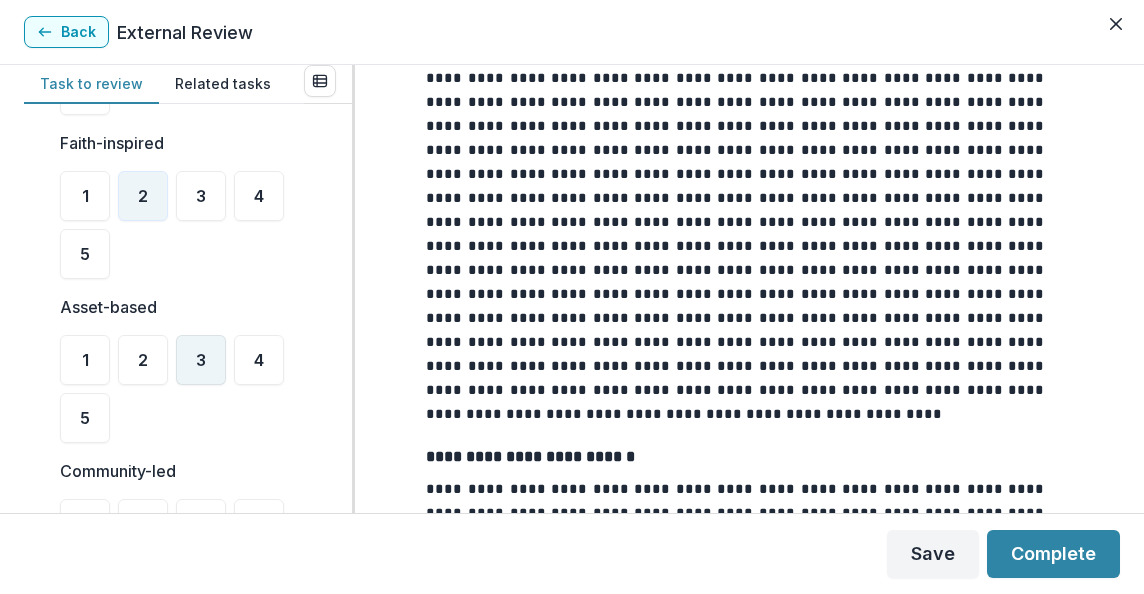 click on "3" at bounding box center [201, 360] 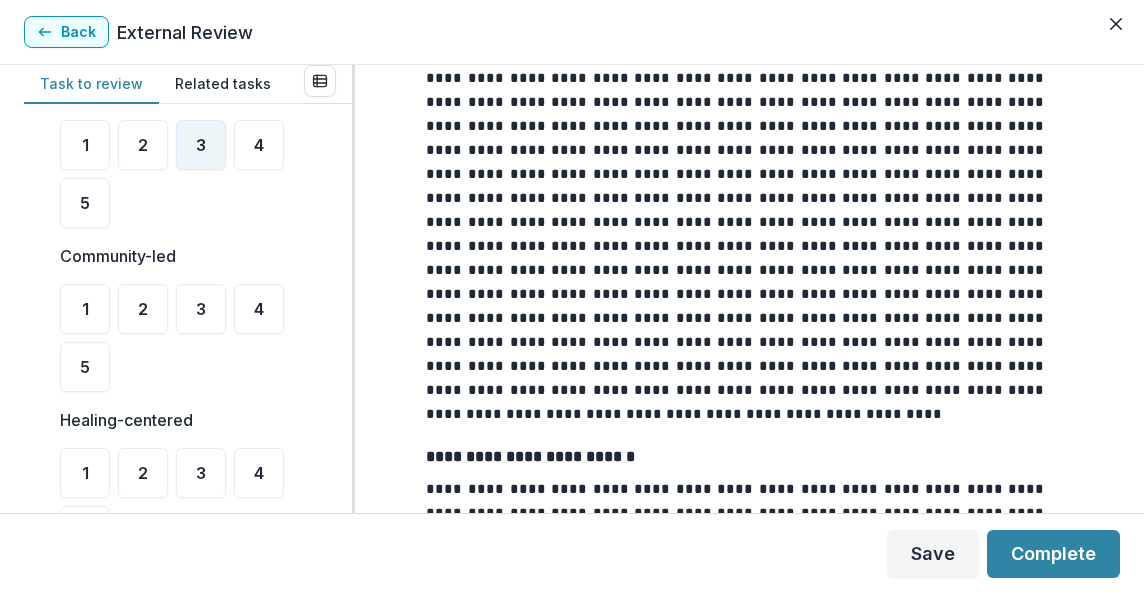 scroll, scrollTop: 1045, scrollLeft: 0, axis: vertical 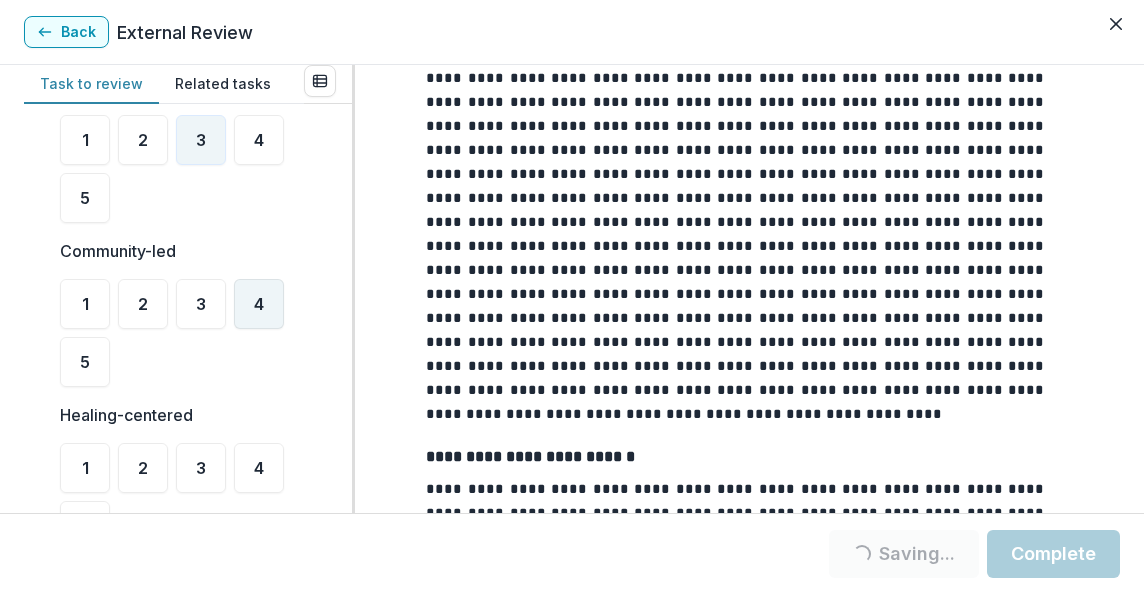 click on "4" at bounding box center (259, 304) 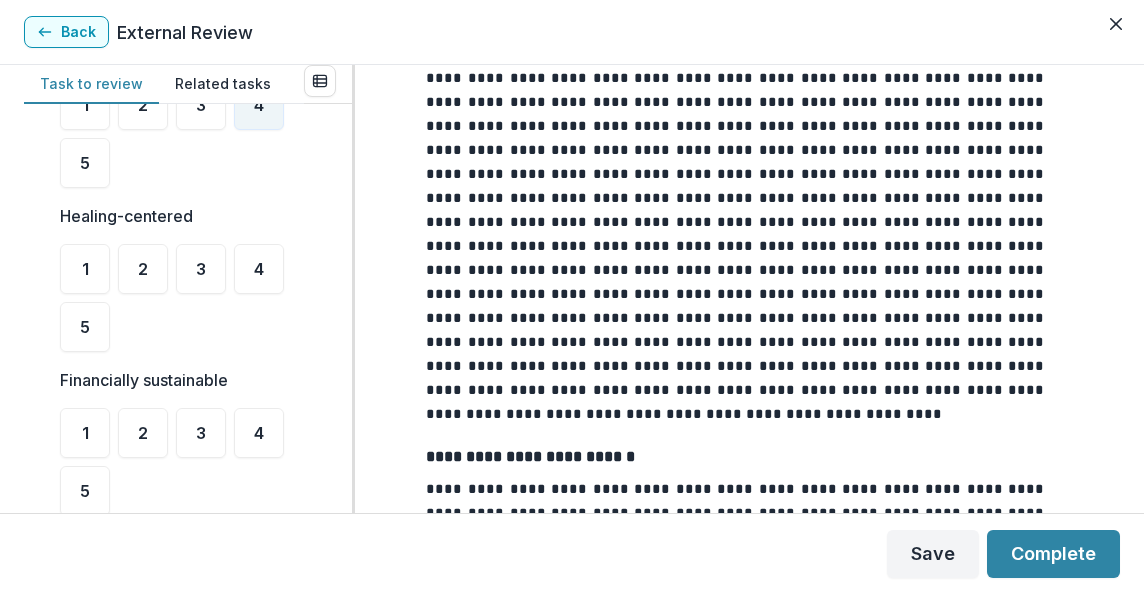 scroll, scrollTop: 1247, scrollLeft: 0, axis: vertical 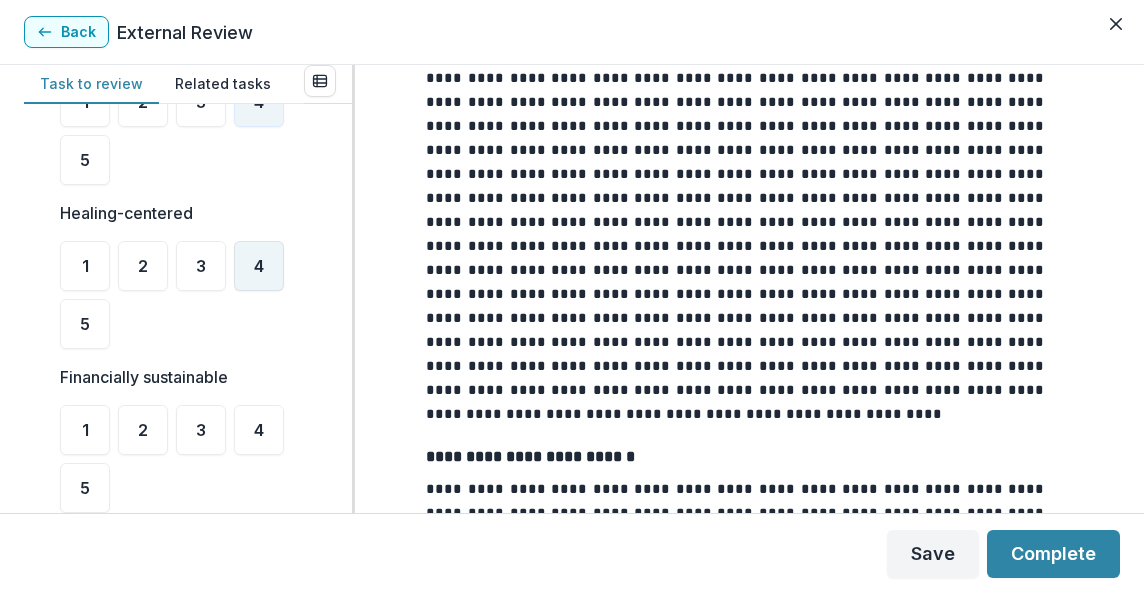 click on "4" at bounding box center [259, 266] 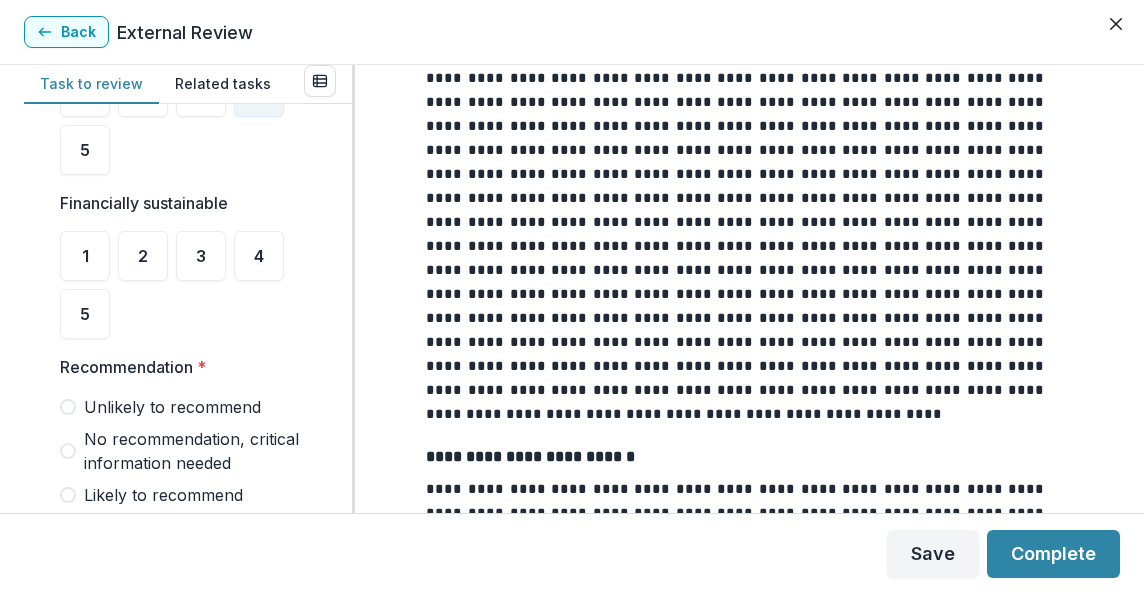 scroll, scrollTop: 1421, scrollLeft: 0, axis: vertical 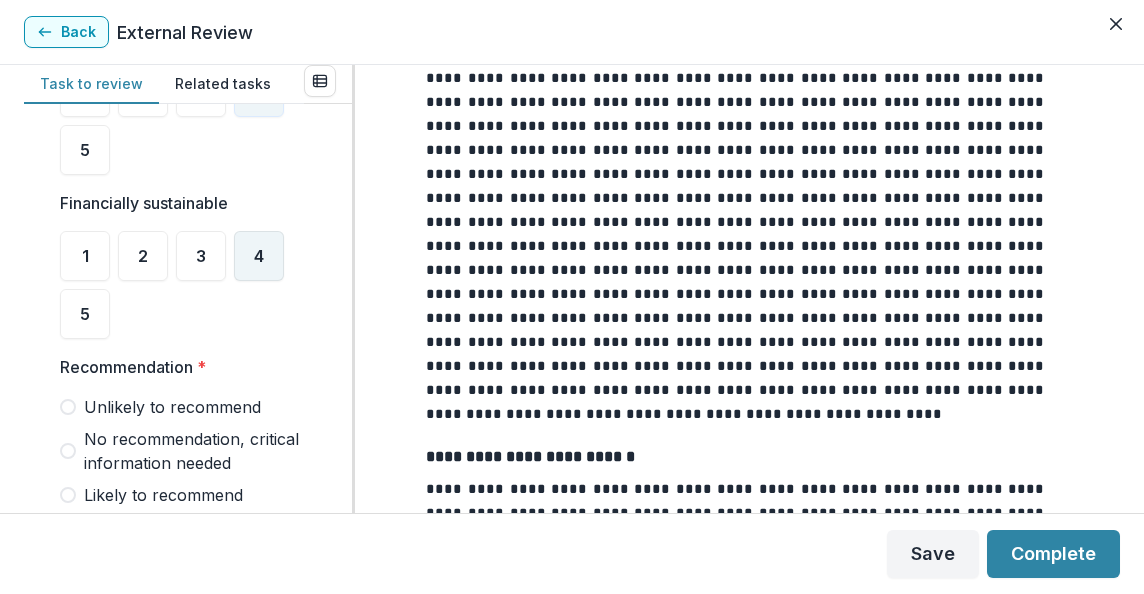 click on "4" at bounding box center (259, 256) 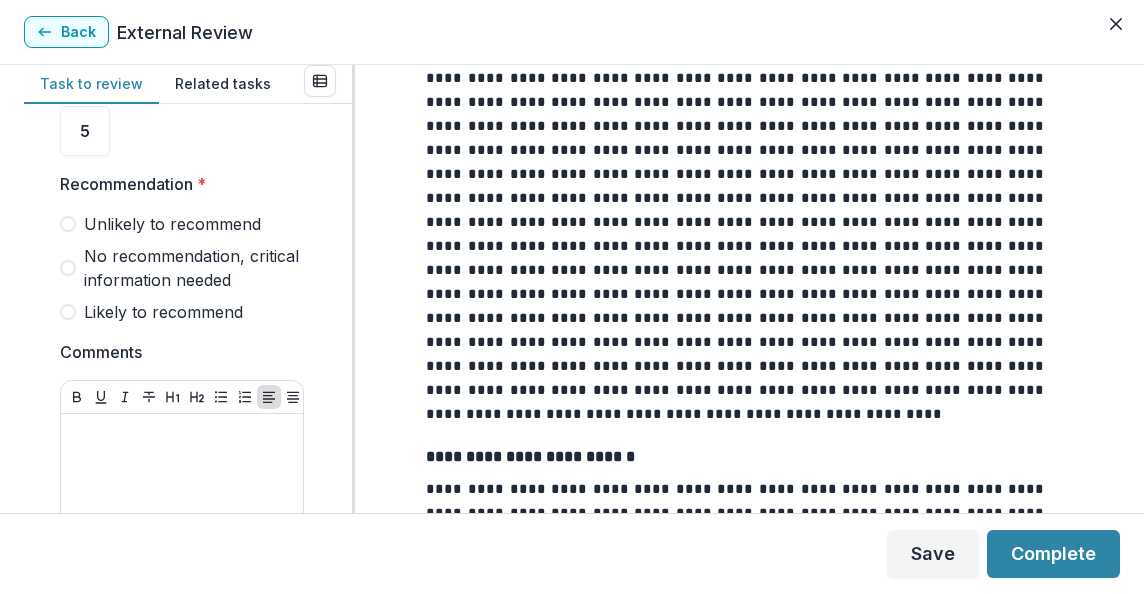 scroll, scrollTop: 1605, scrollLeft: 0, axis: vertical 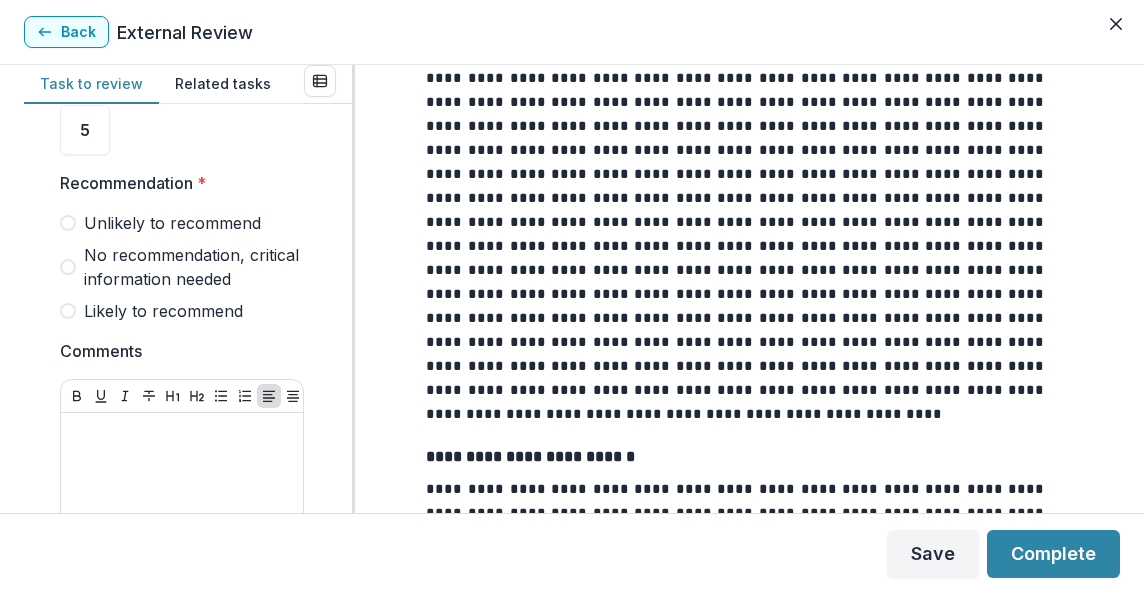 click at bounding box center [68, 311] 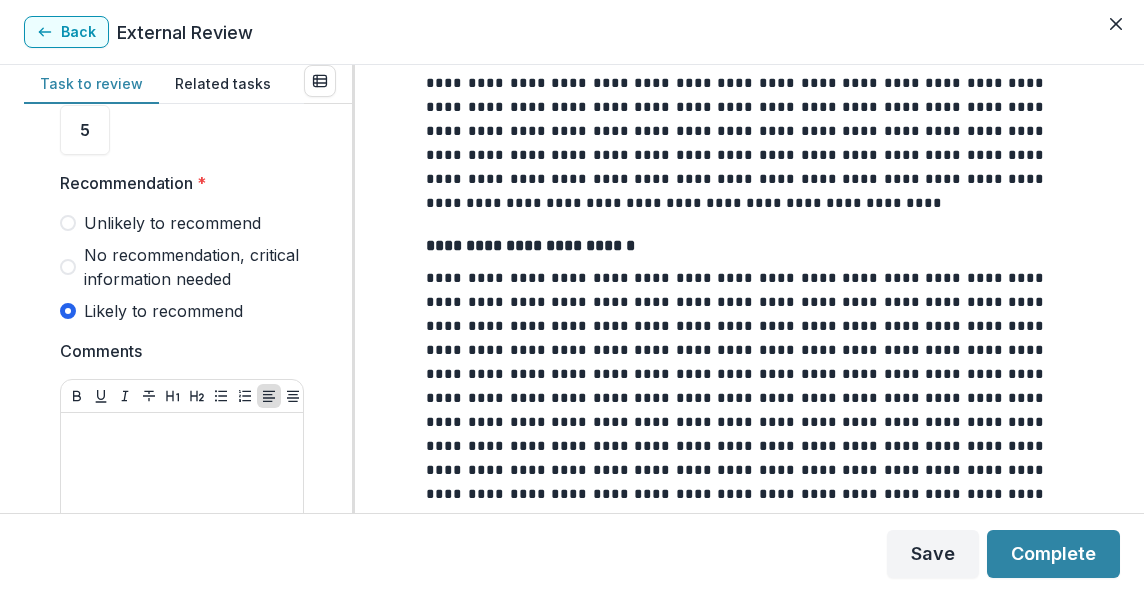 scroll, scrollTop: 3148, scrollLeft: 0, axis: vertical 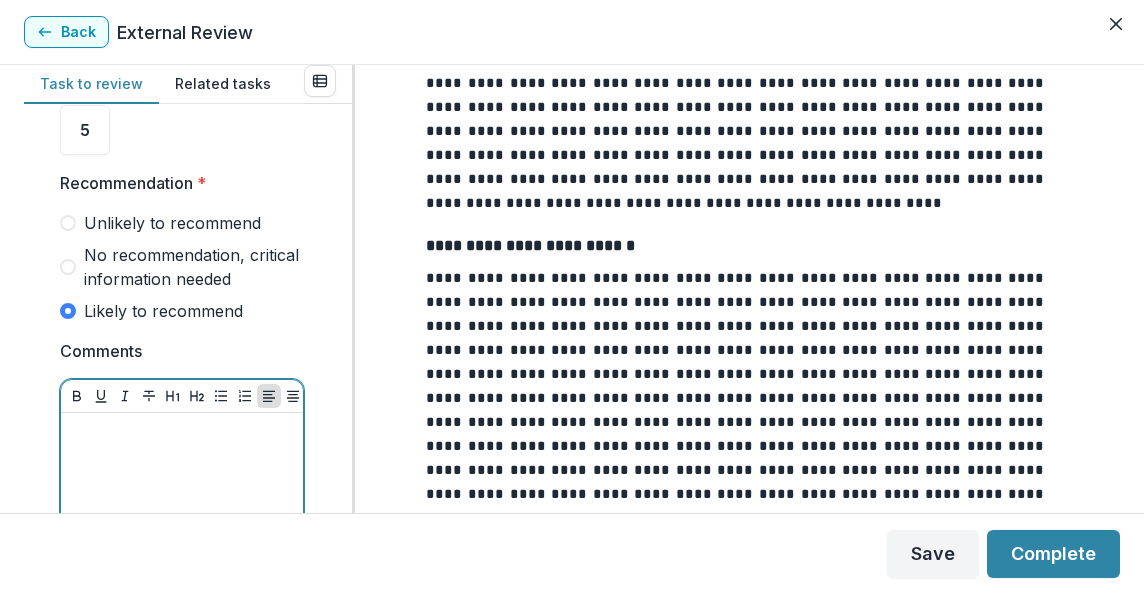 click at bounding box center (182, 571) 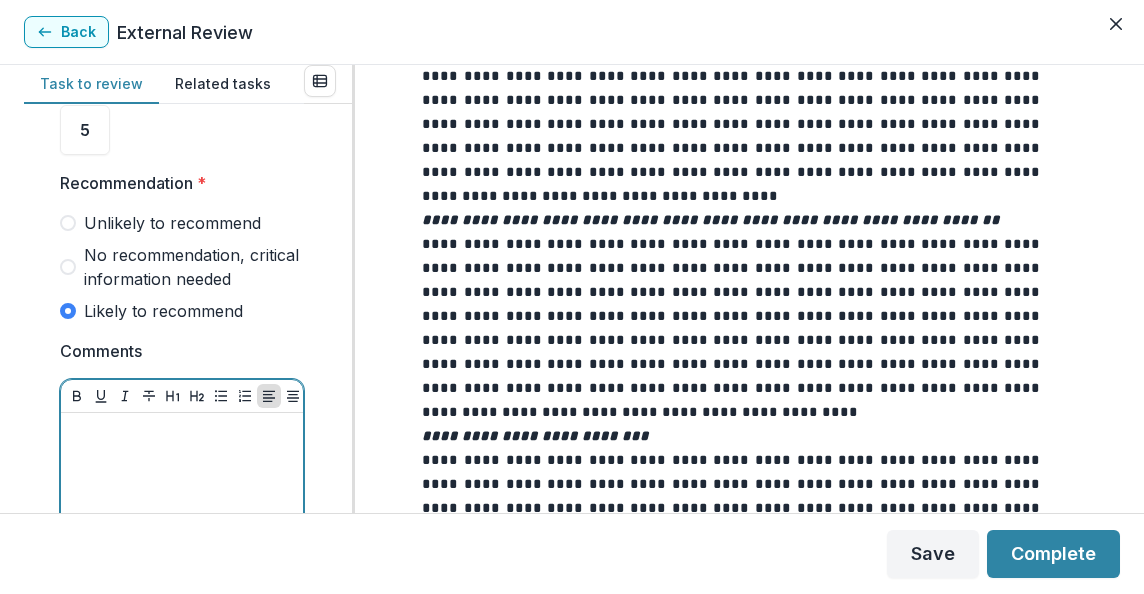 scroll, scrollTop: 1384, scrollLeft: 4, axis: both 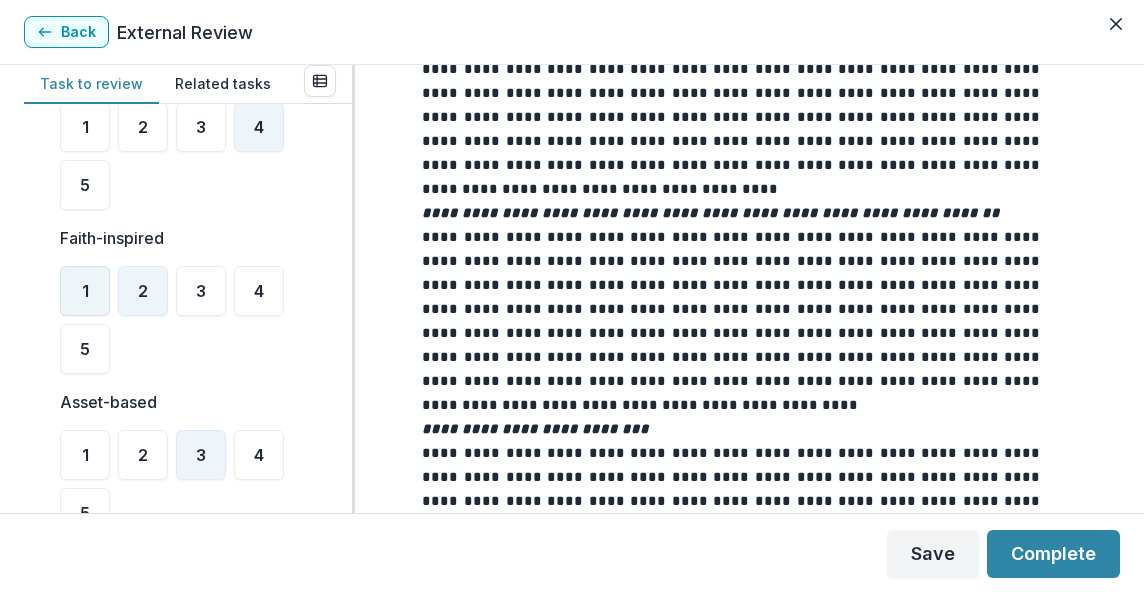 click on "1" at bounding box center (85, 291) 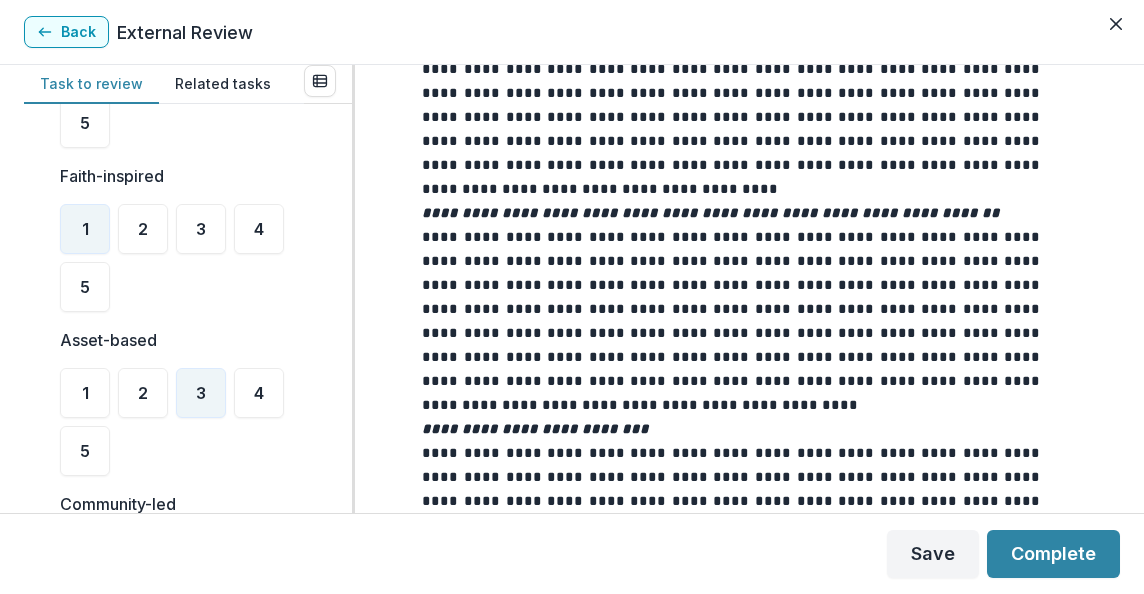 scroll, scrollTop: 794, scrollLeft: 0, axis: vertical 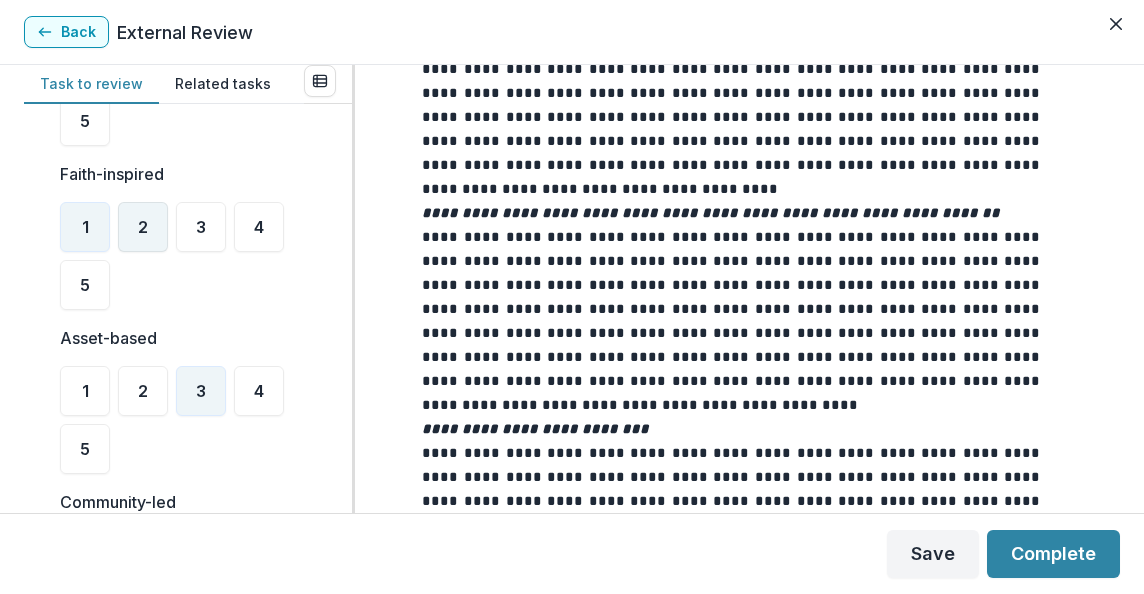 click on "2" at bounding box center (143, 227) 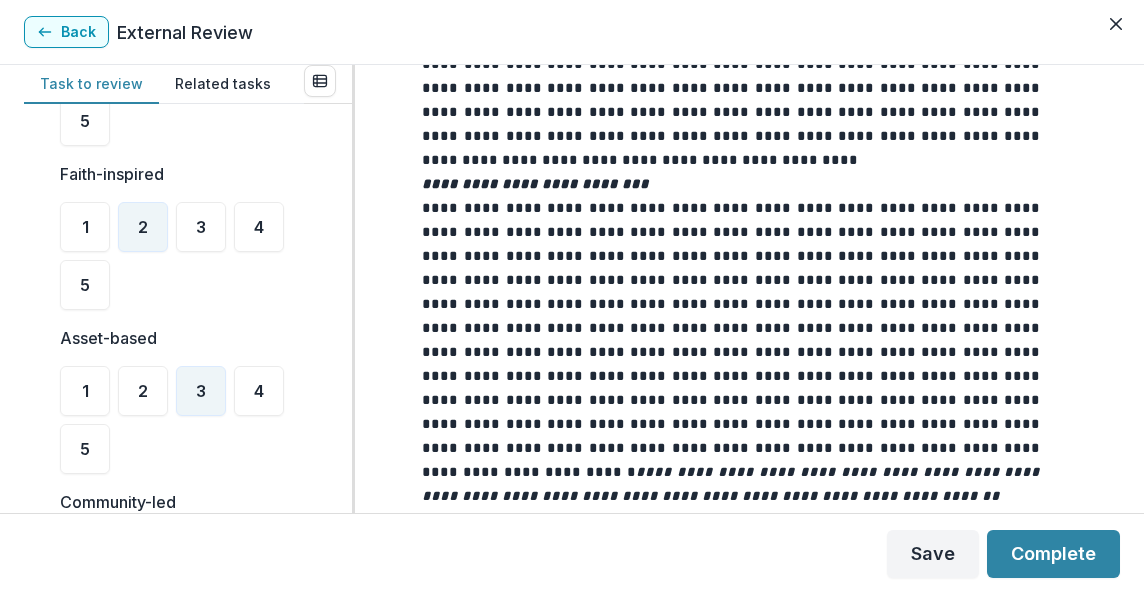 scroll, scrollTop: 1659, scrollLeft: 4, axis: both 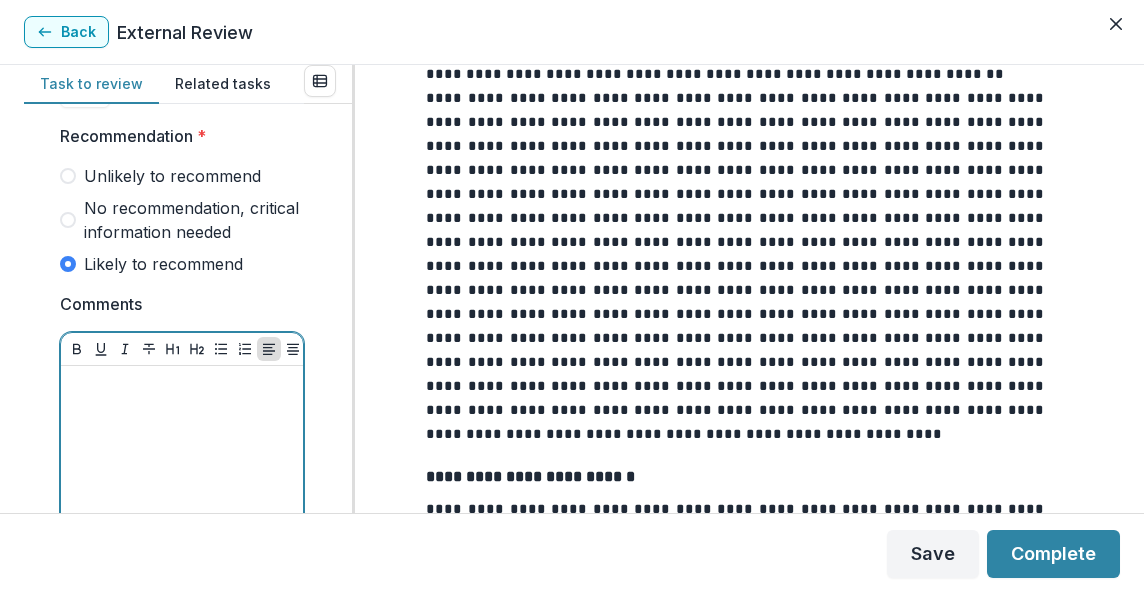 click at bounding box center [182, 524] 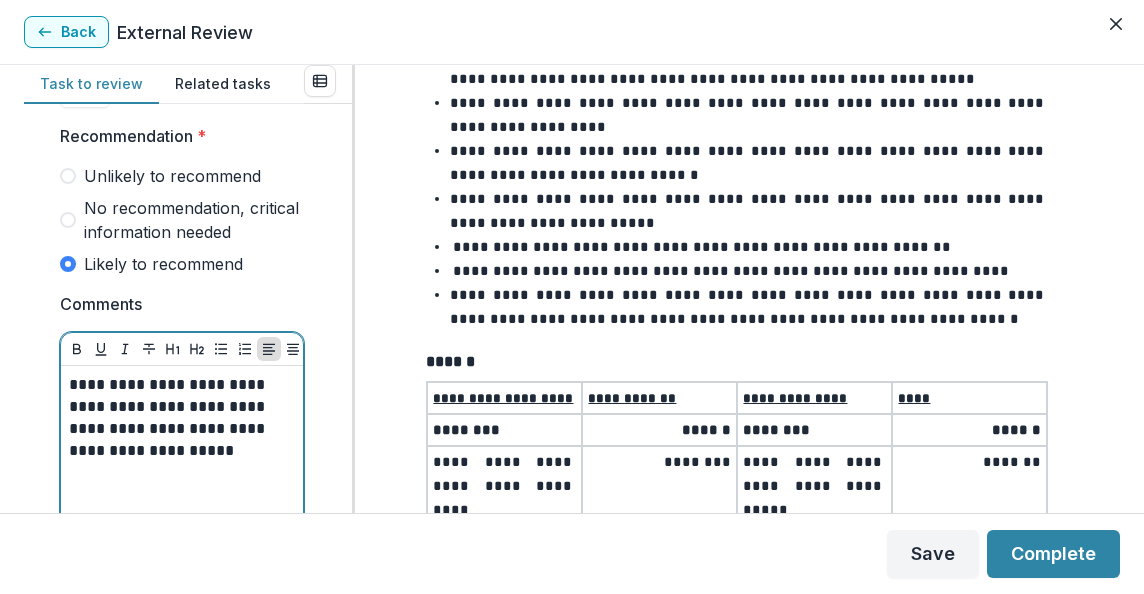 scroll, scrollTop: 3903, scrollLeft: 0, axis: vertical 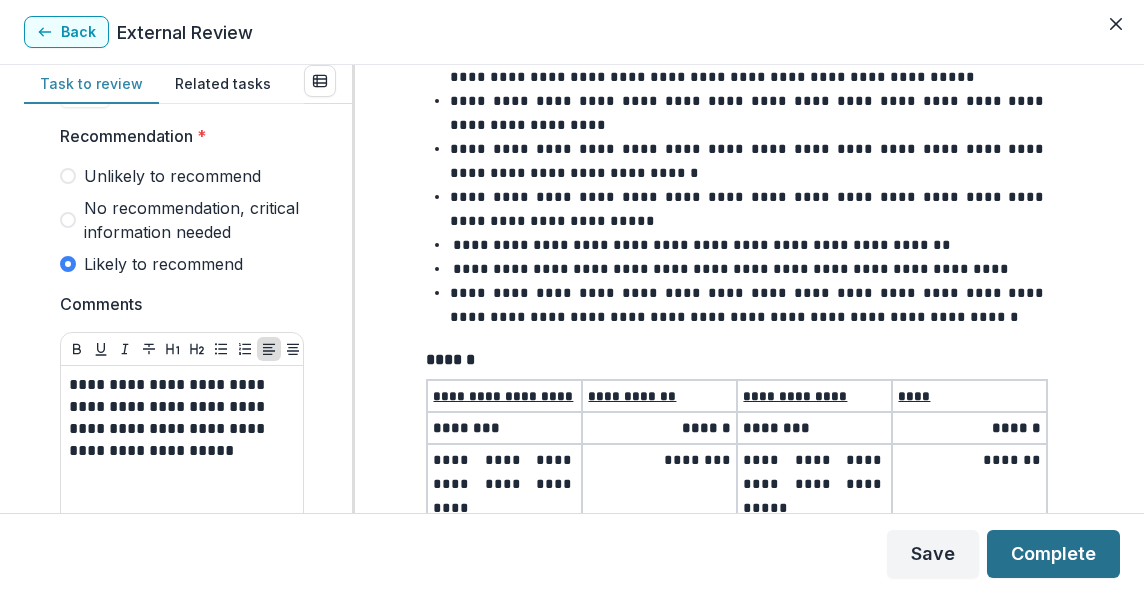 click on "Complete" at bounding box center [1053, 554] 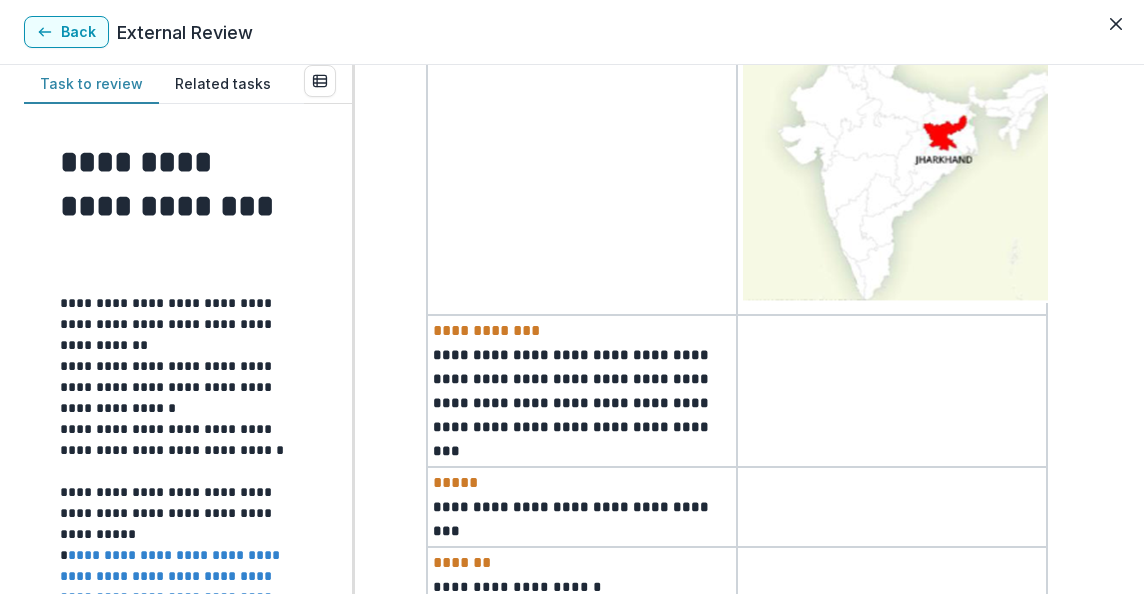 scroll, scrollTop: 307, scrollLeft: 0, axis: vertical 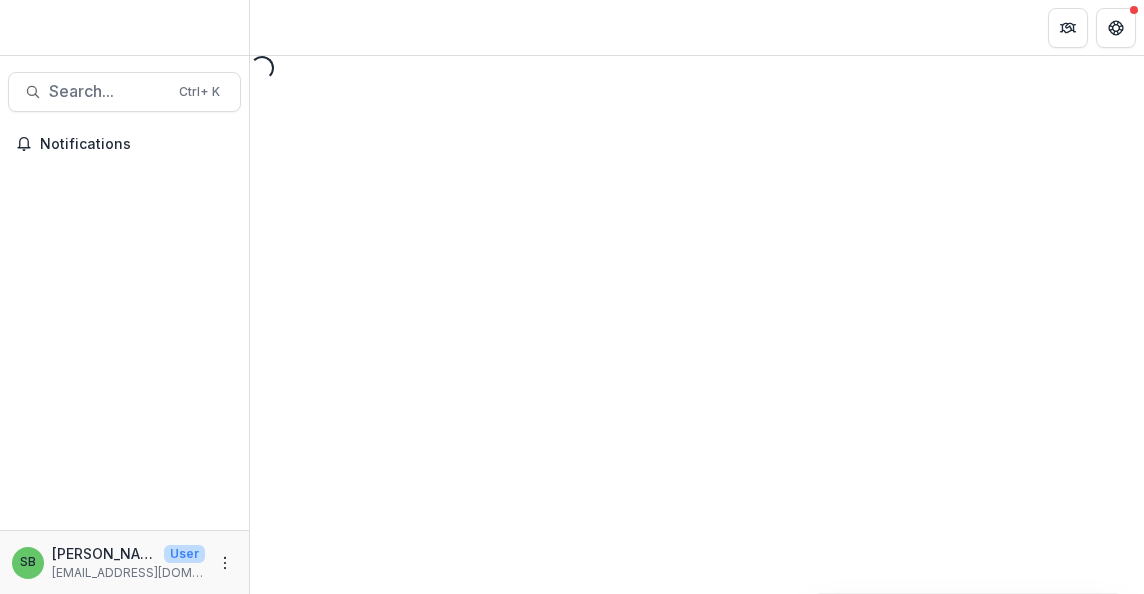select on "********" 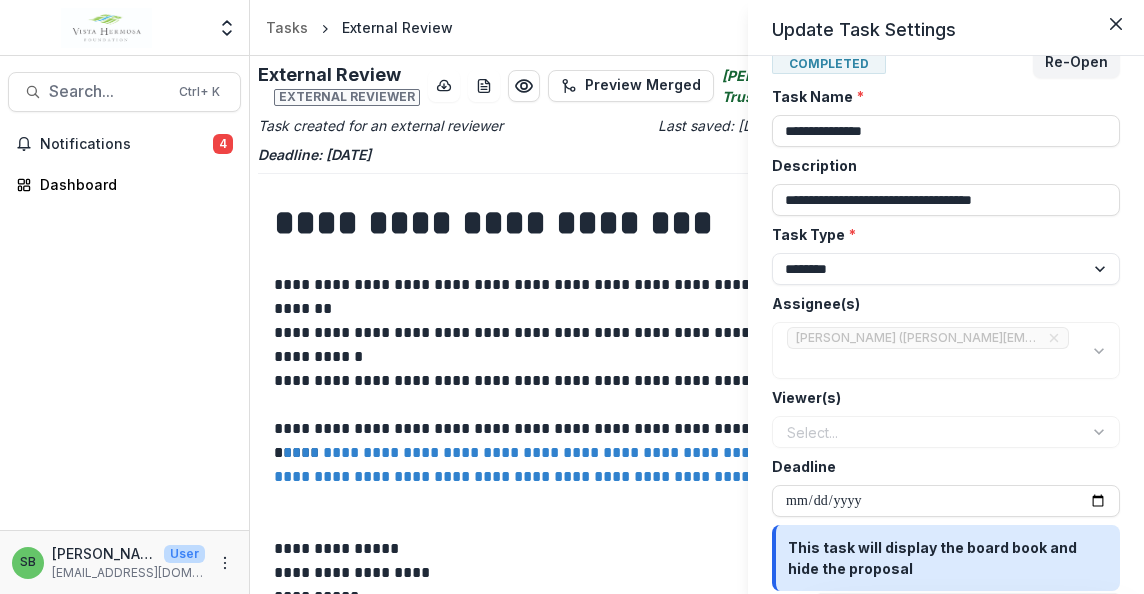 scroll, scrollTop: 51, scrollLeft: 0, axis: vertical 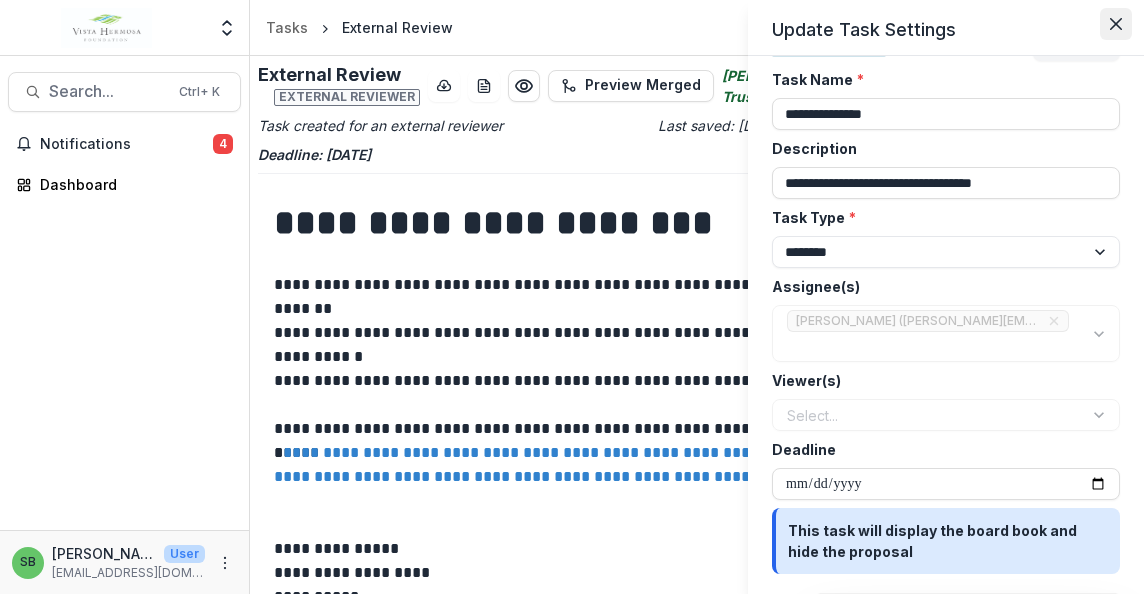 click at bounding box center [1116, 24] 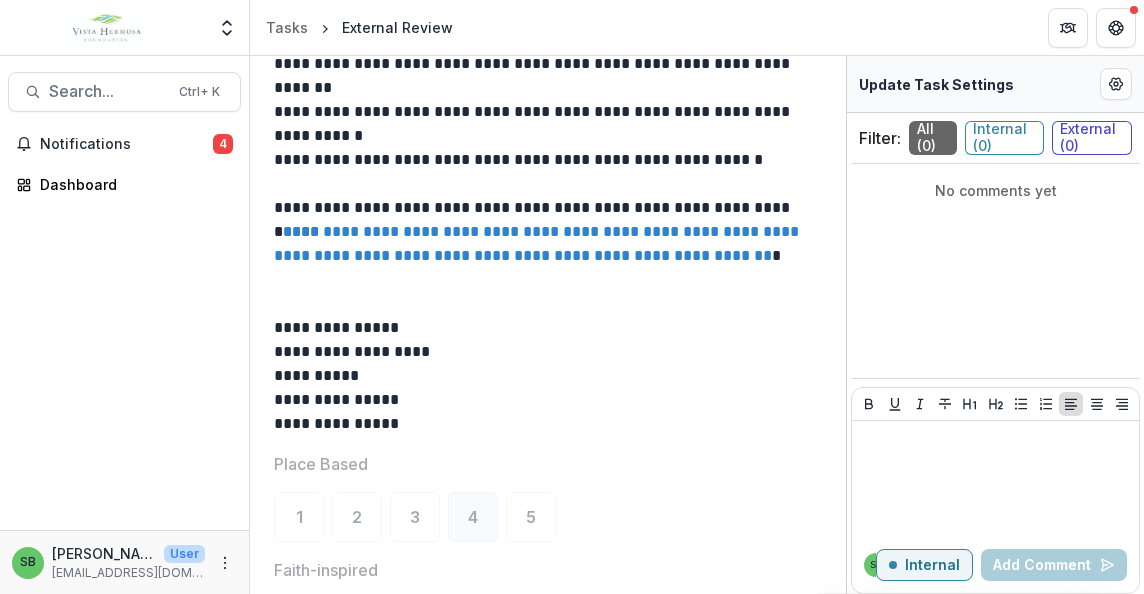 scroll, scrollTop: 221, scrollLeft: 0, axis: vertical 